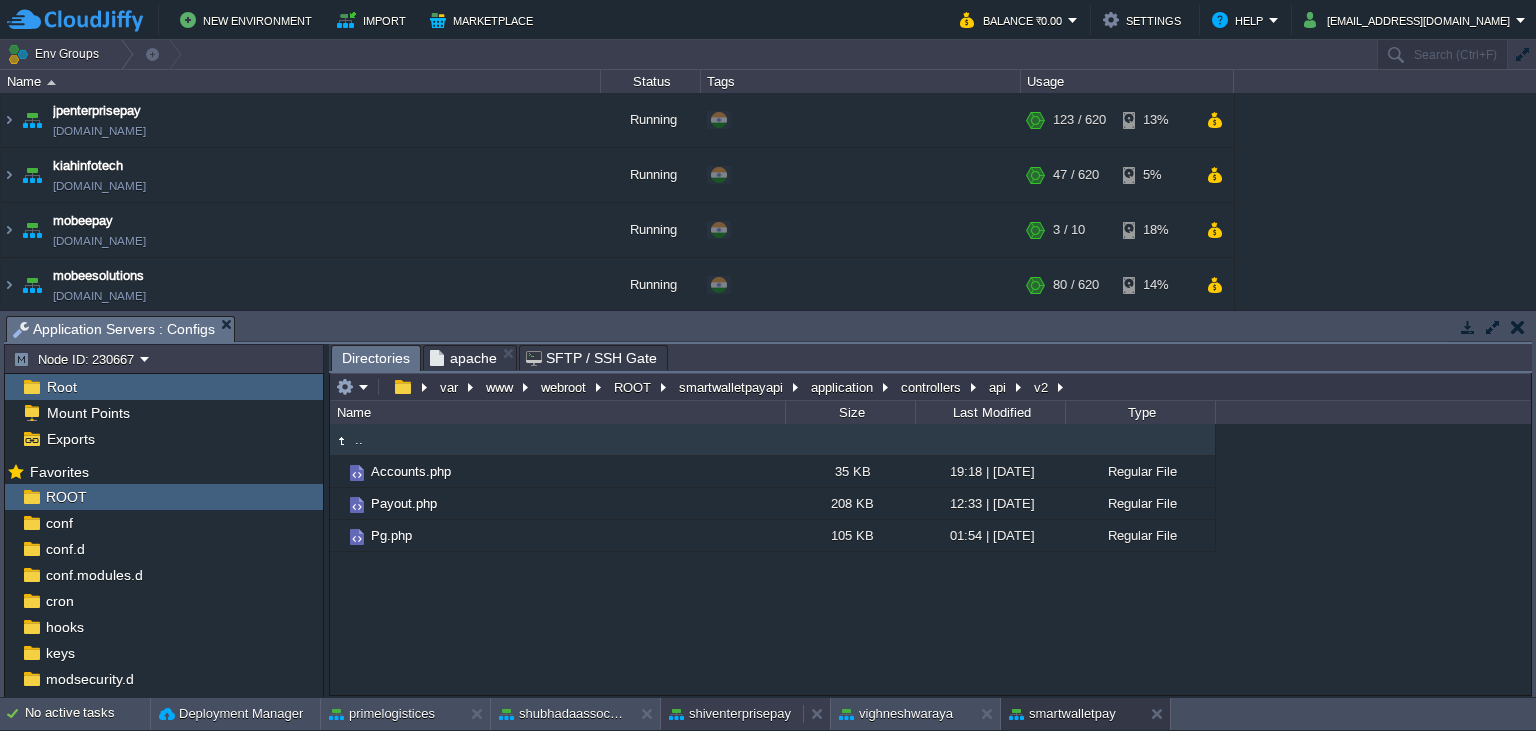 scroll, scrollTop: 0, scrollLeft: 0, axis: both 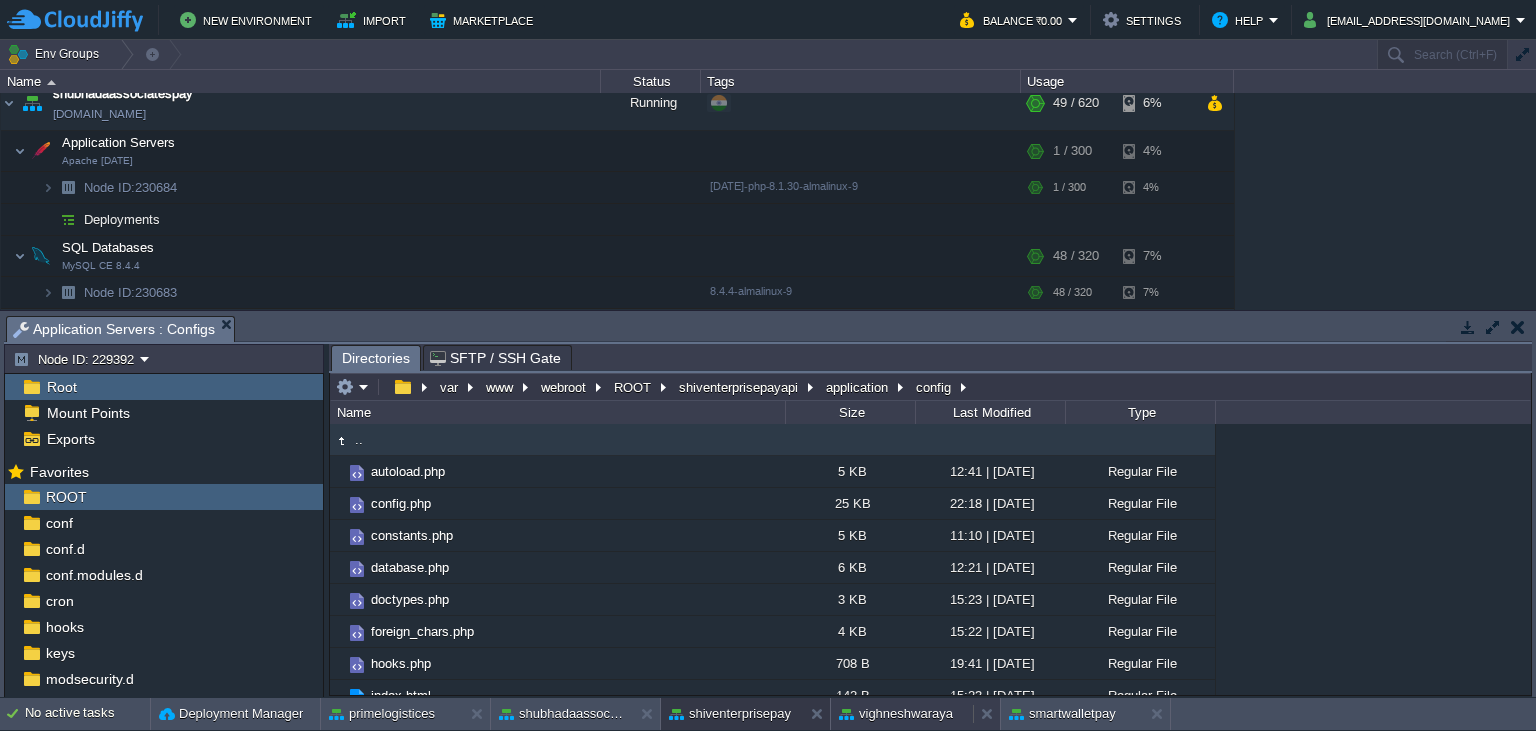 click on "vighneshwaraya" at bounding box center [896, 714] 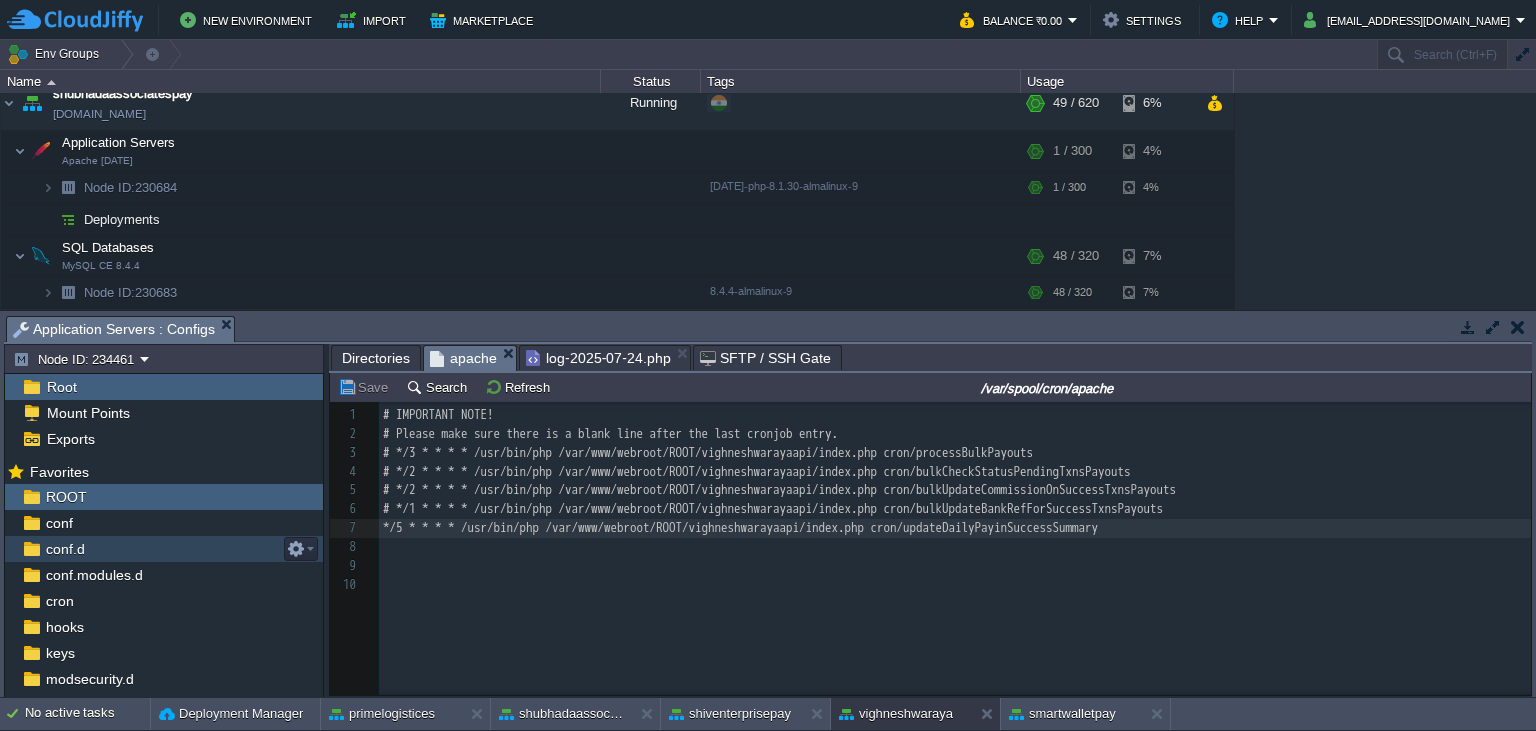 click on "Directories" at bounding box center [376, 358] 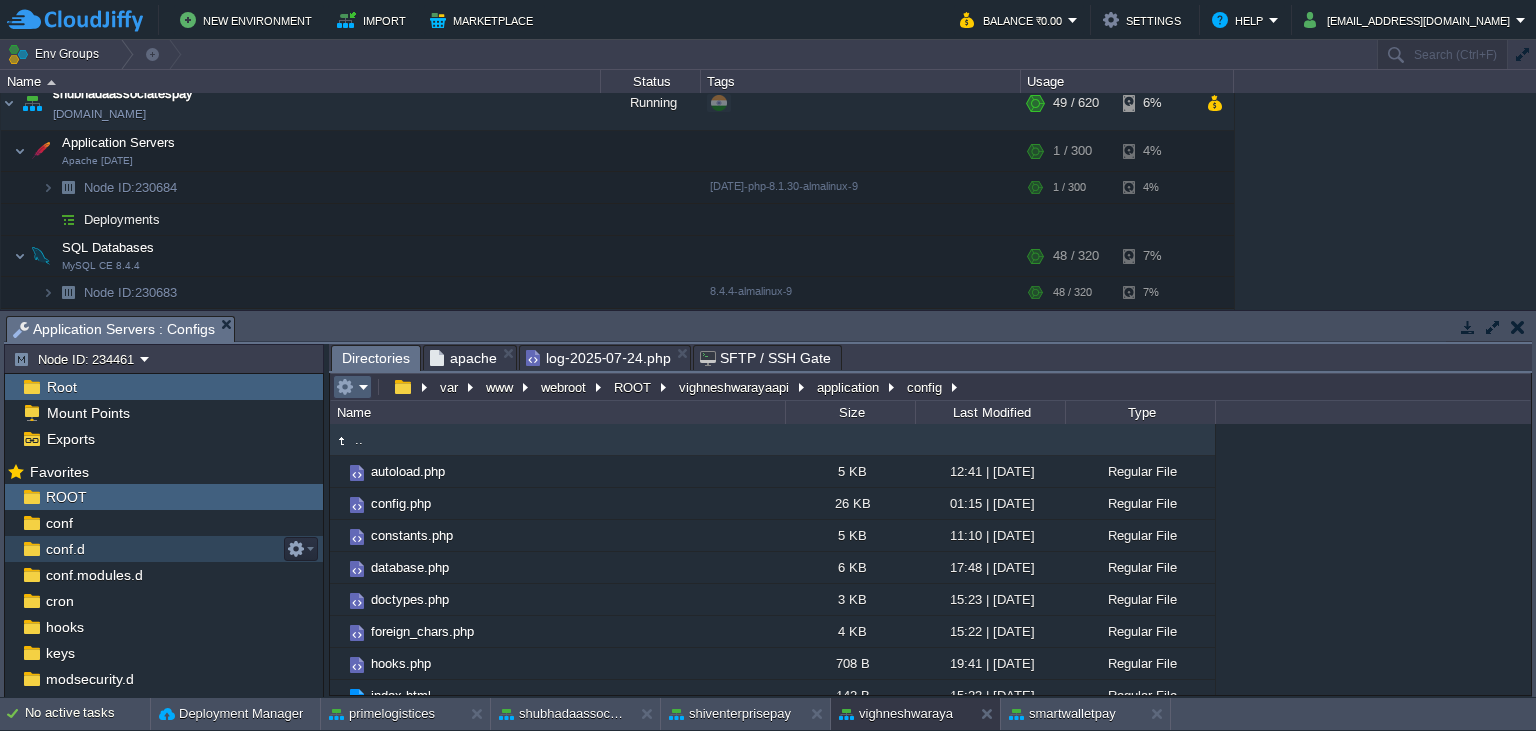 click at bounding box center [352, 387] 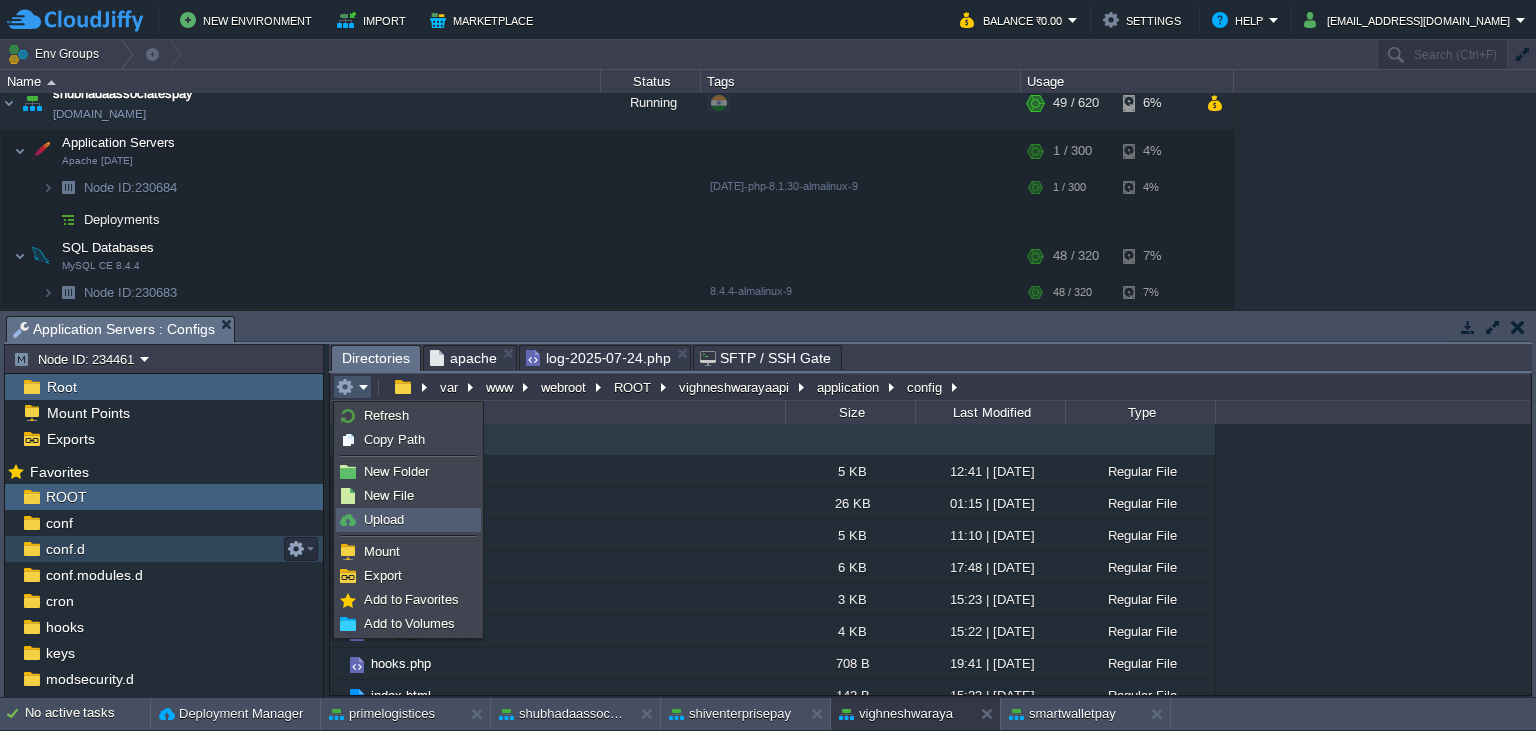 click on "Upload" at bounding box center [384, 519] 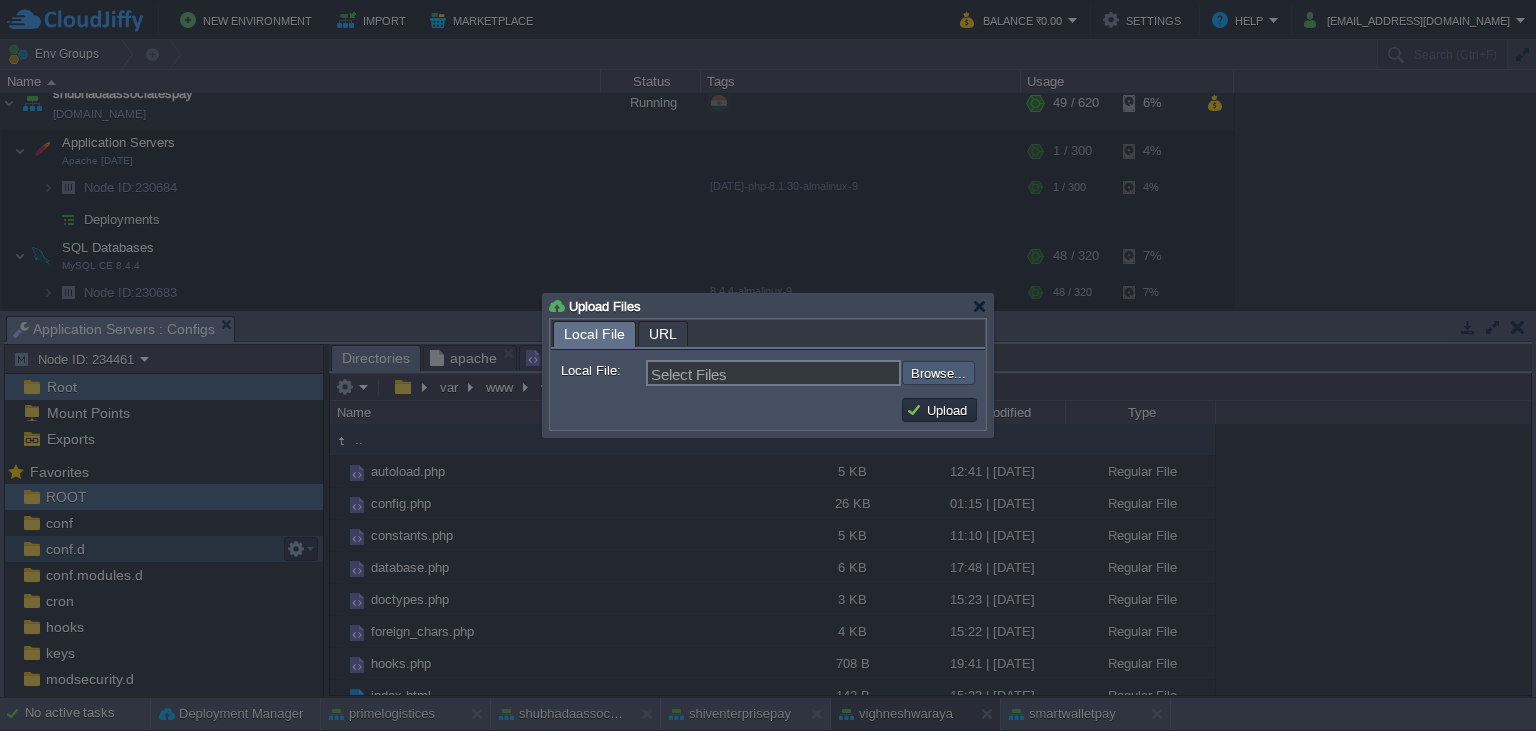 click at bounding box center [848, 373] 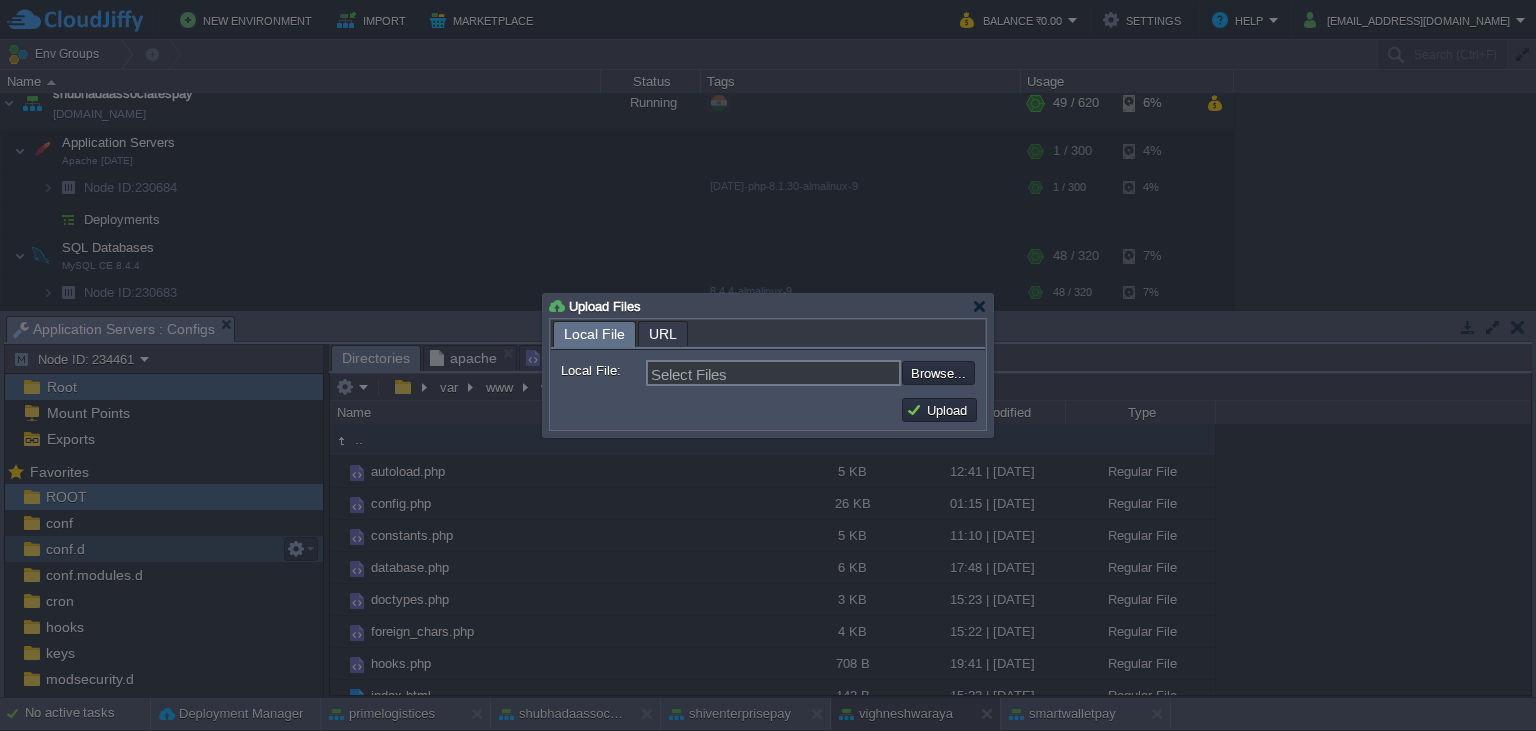 type on "C:\fakepath\config.php" 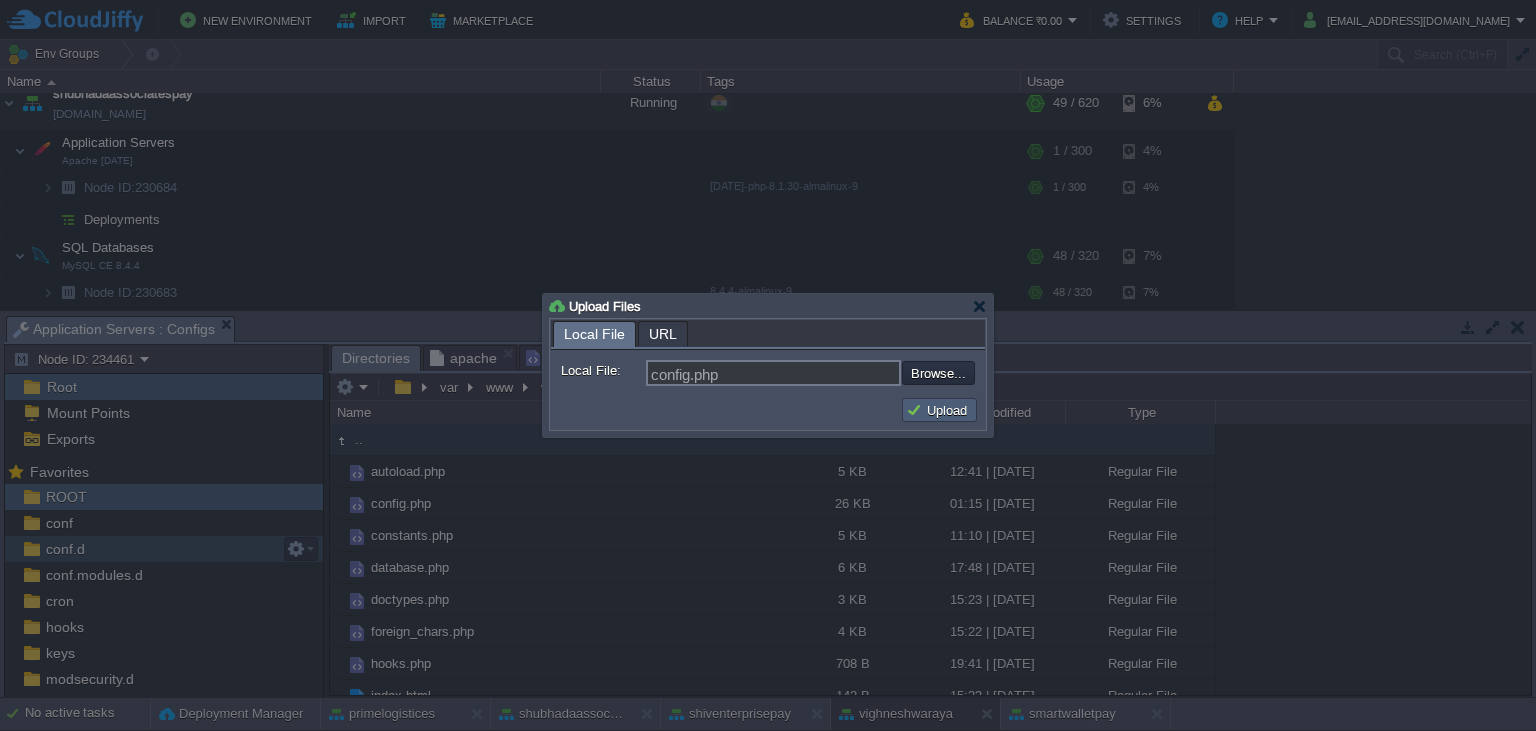 click on "Upload" at bounding box center (939, 410) 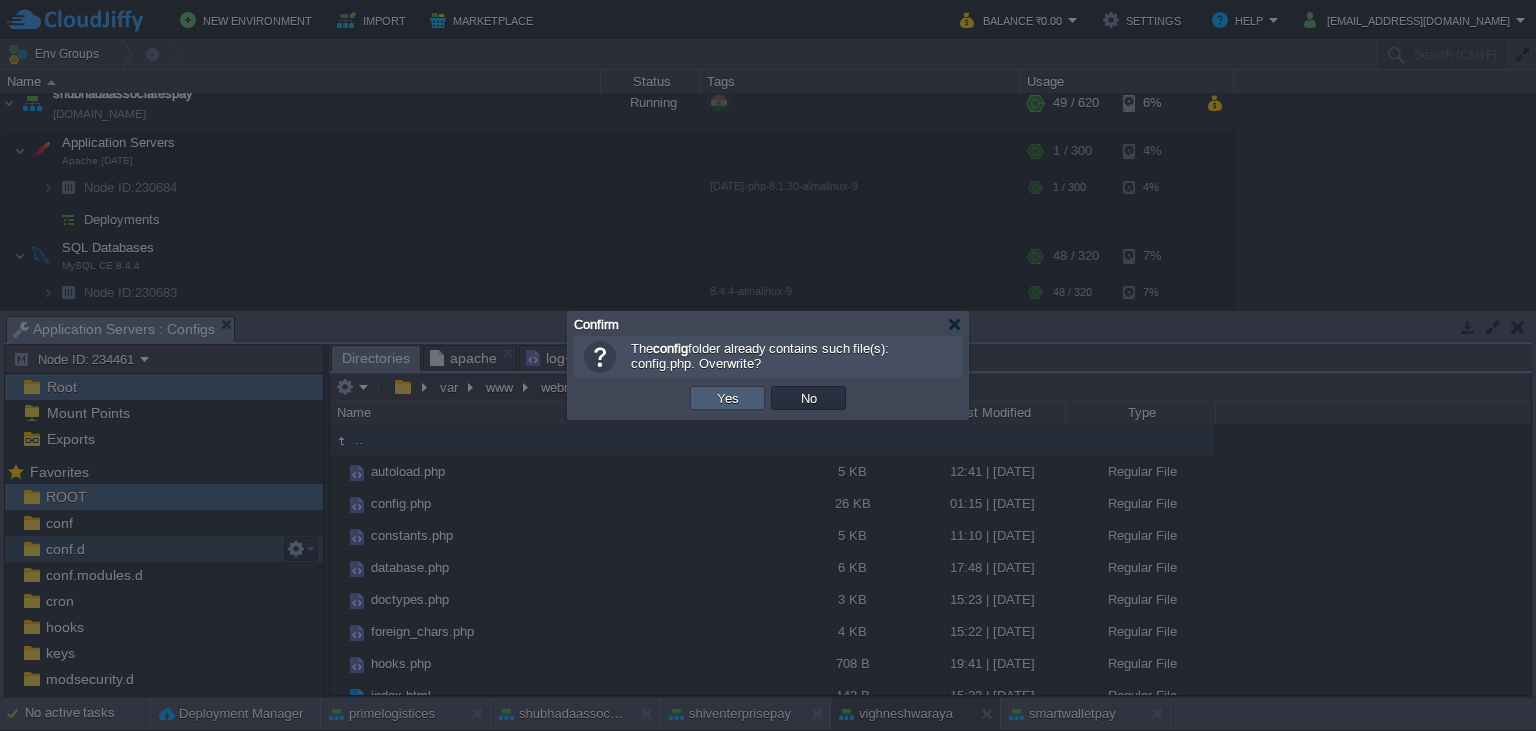 click on "Yes" at bounding box center (728, 398) 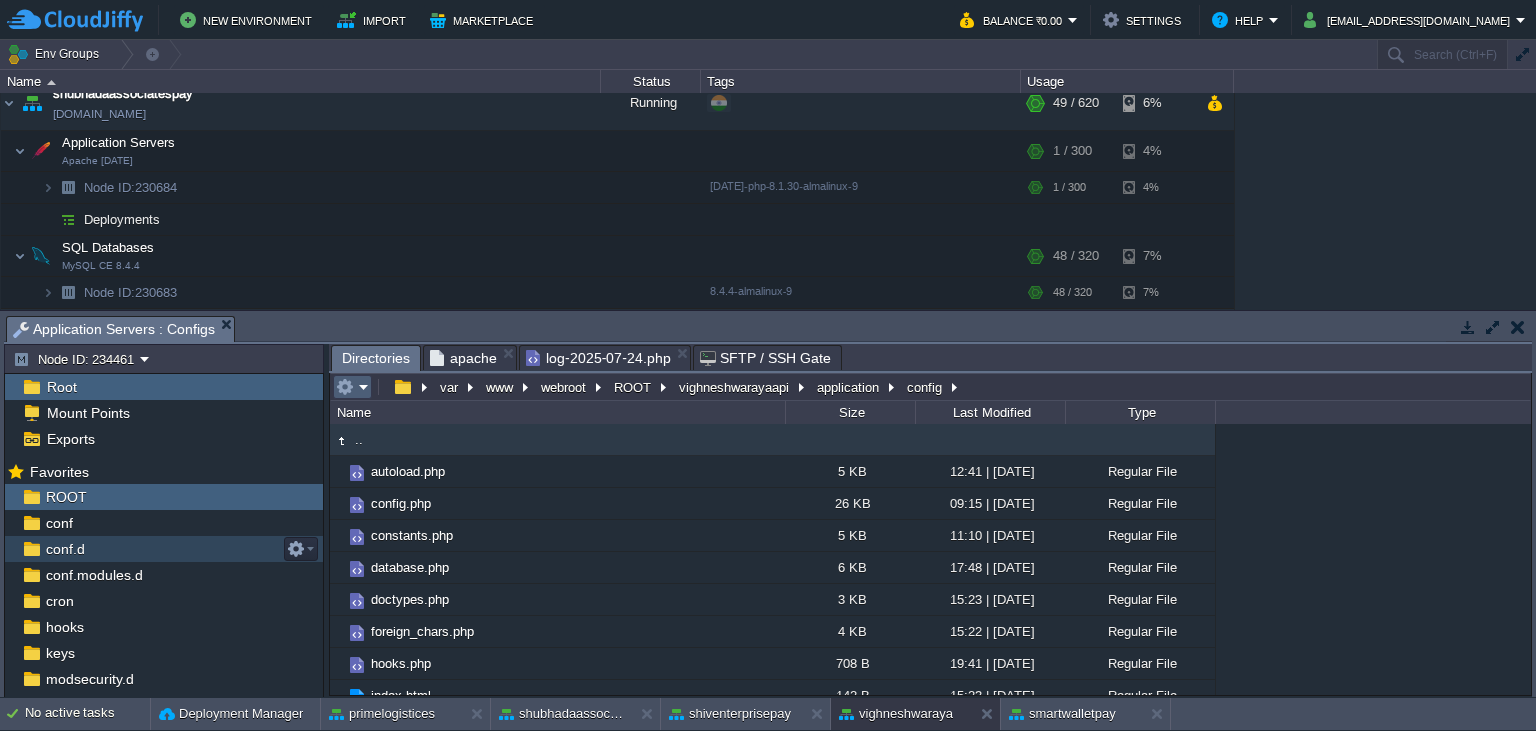 click at bounding box center (352, 387) 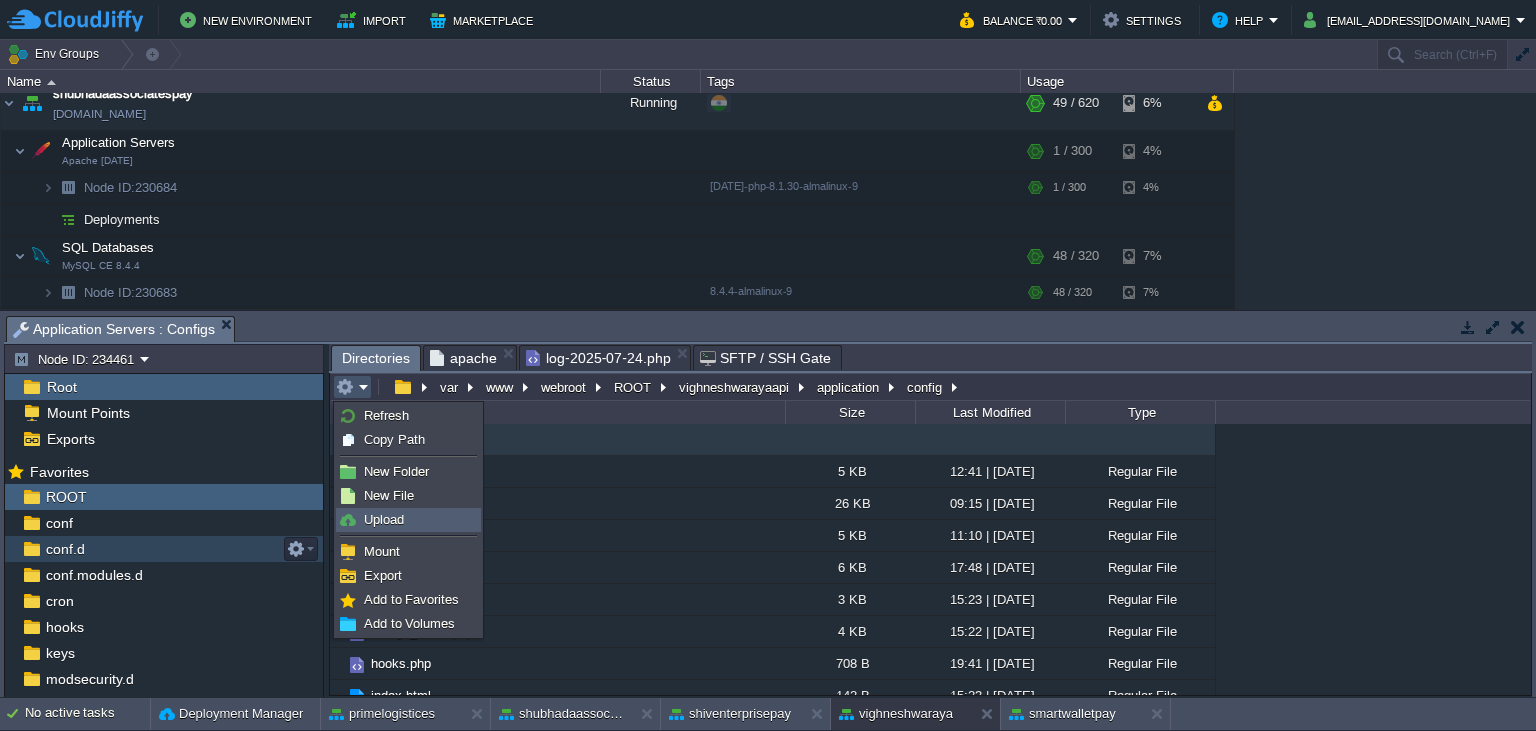 click on "Upload" at bounding box center (408, 520) 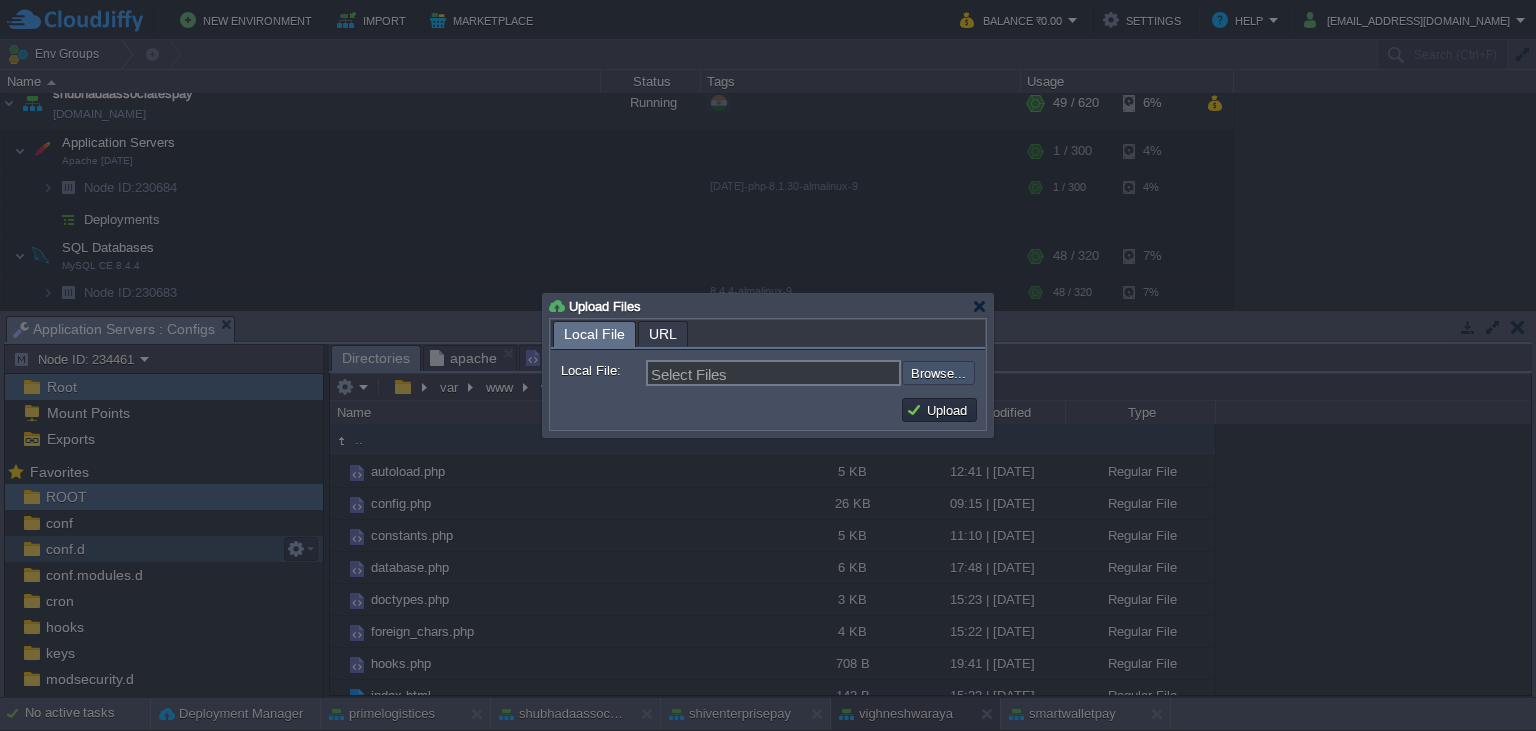 click at bounding box center [848, 373] 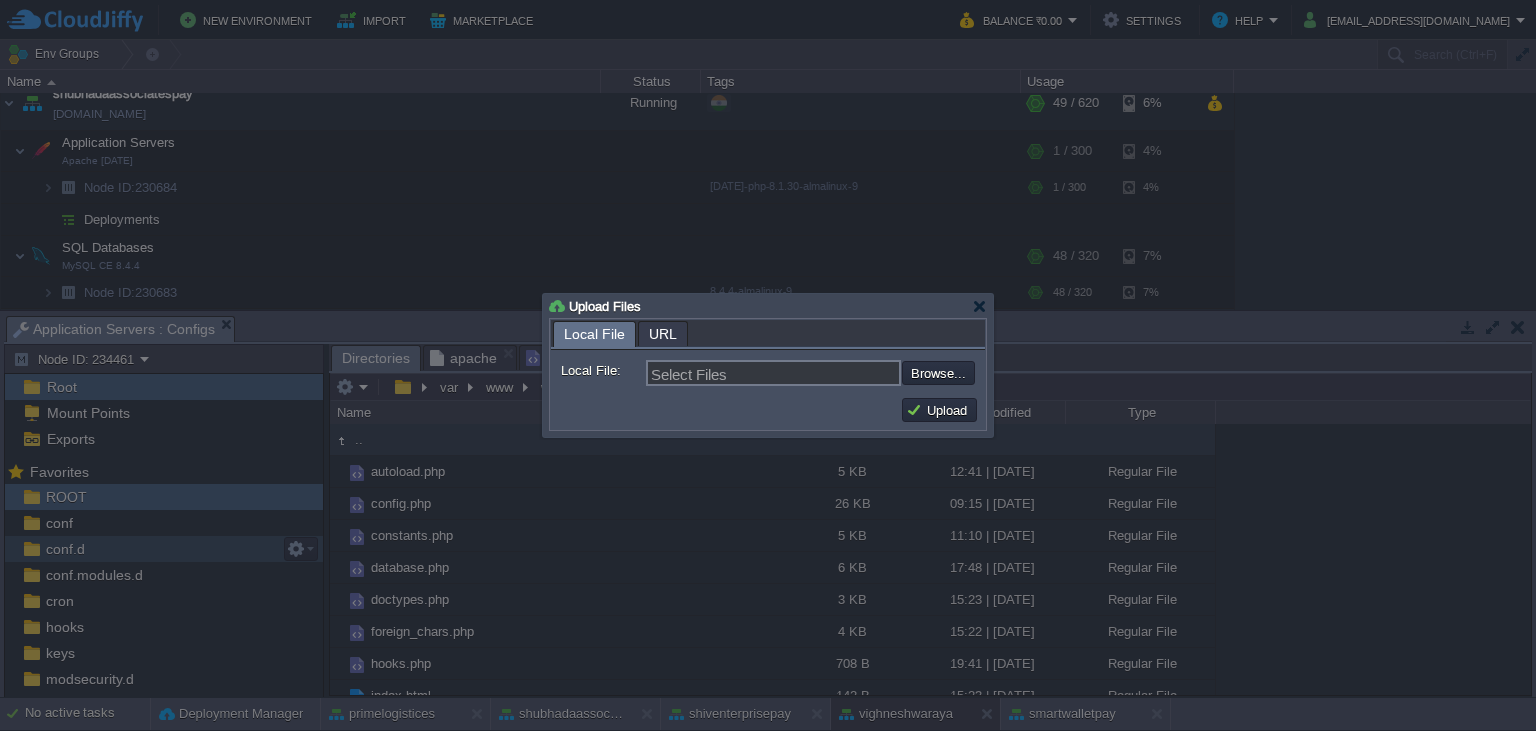 type on "C:\fakepath\config.php" 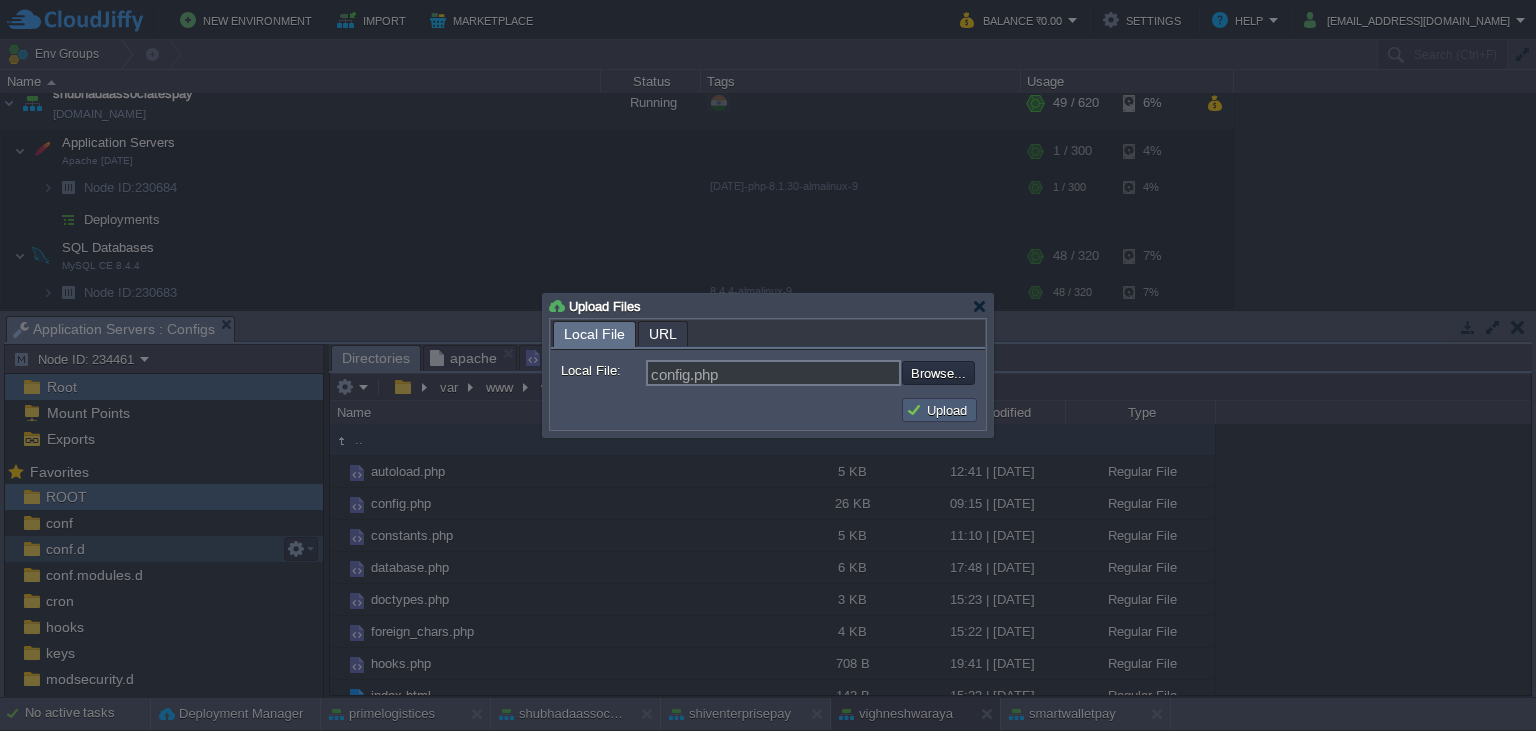 click on "Upload" at bounding box center [939, 410] 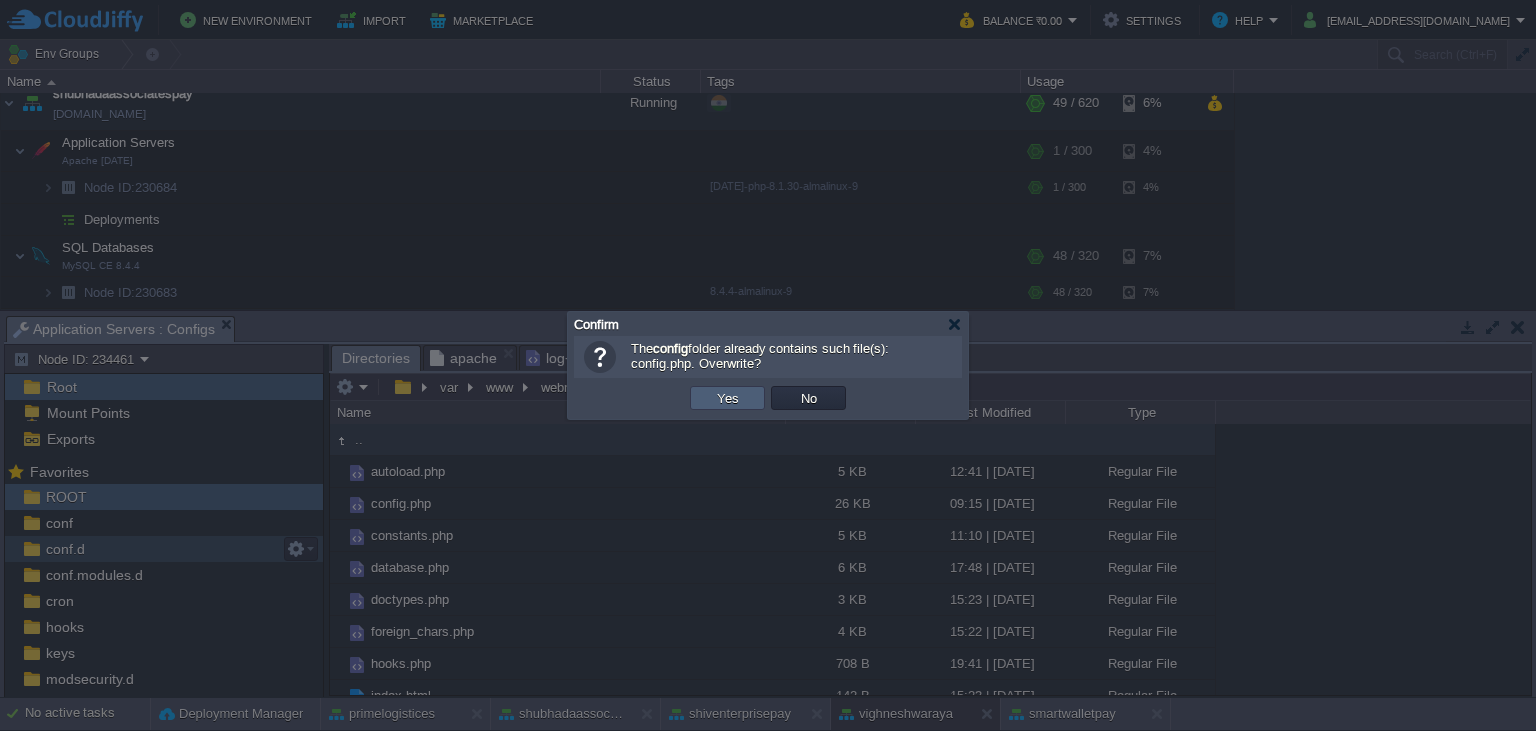 click on "Yes" at bounding box center [727, 398] 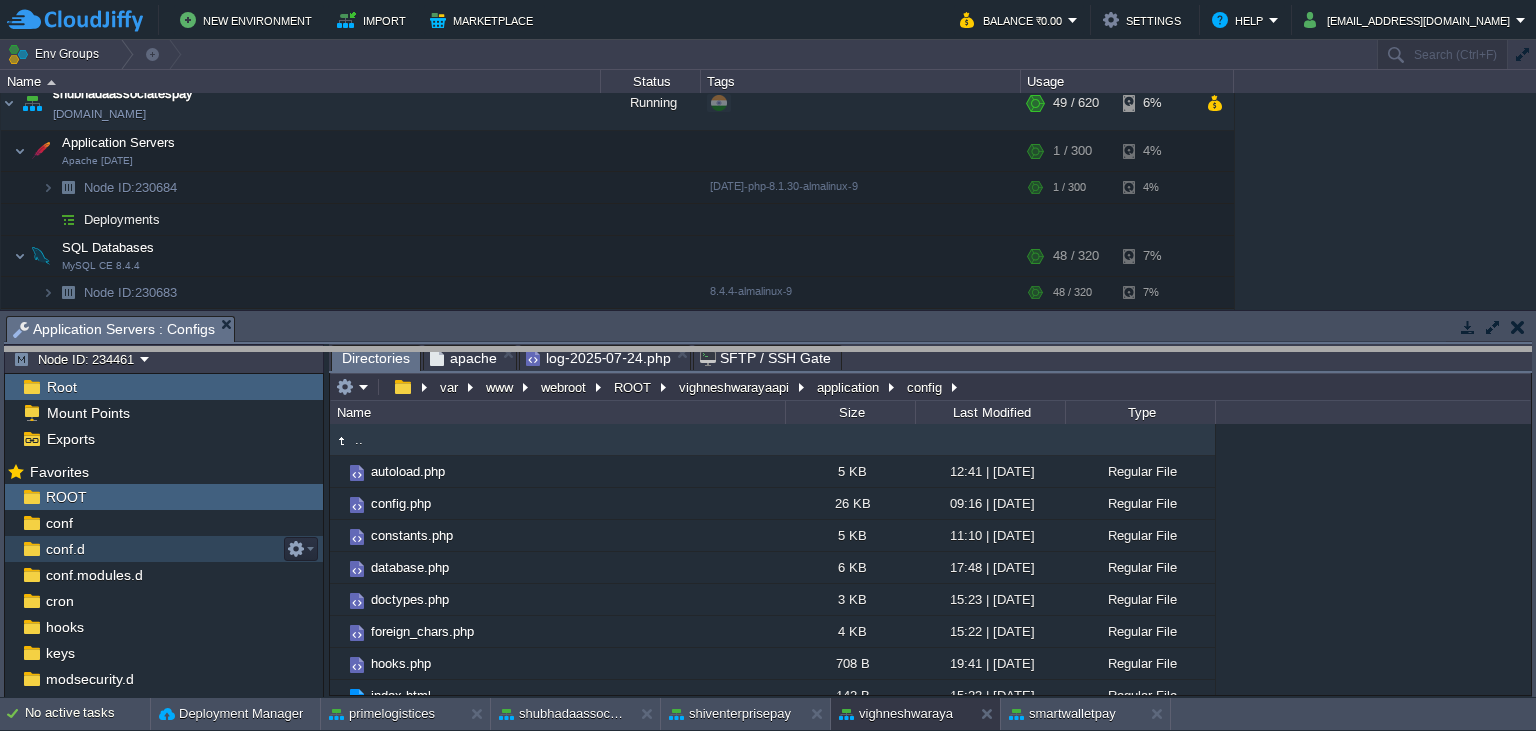 click on "New Environment Import Marketplace Bonus ₹0.00 Upgrade Account Balance ₹0.00 Settings Help [EMAIL_ADDRESS][DOMAIN_NAME]         Env Groups                     Search (Ctrl+F)         auto-gen Name Status Tags Usage jpenterprisepay [DOMAIN_NAME] Running                                 + Add to Env Group                                                                                                                                                            RAM                 20%                                         CPU                 1%                             123 / 620                    13%       kiahinfotech [DOMAIN_NAME] Running                                 + Add to Env Group                                                                                                                                                            RAM                 7%                                         CPU                 1%" at bounding box center [768, 365] 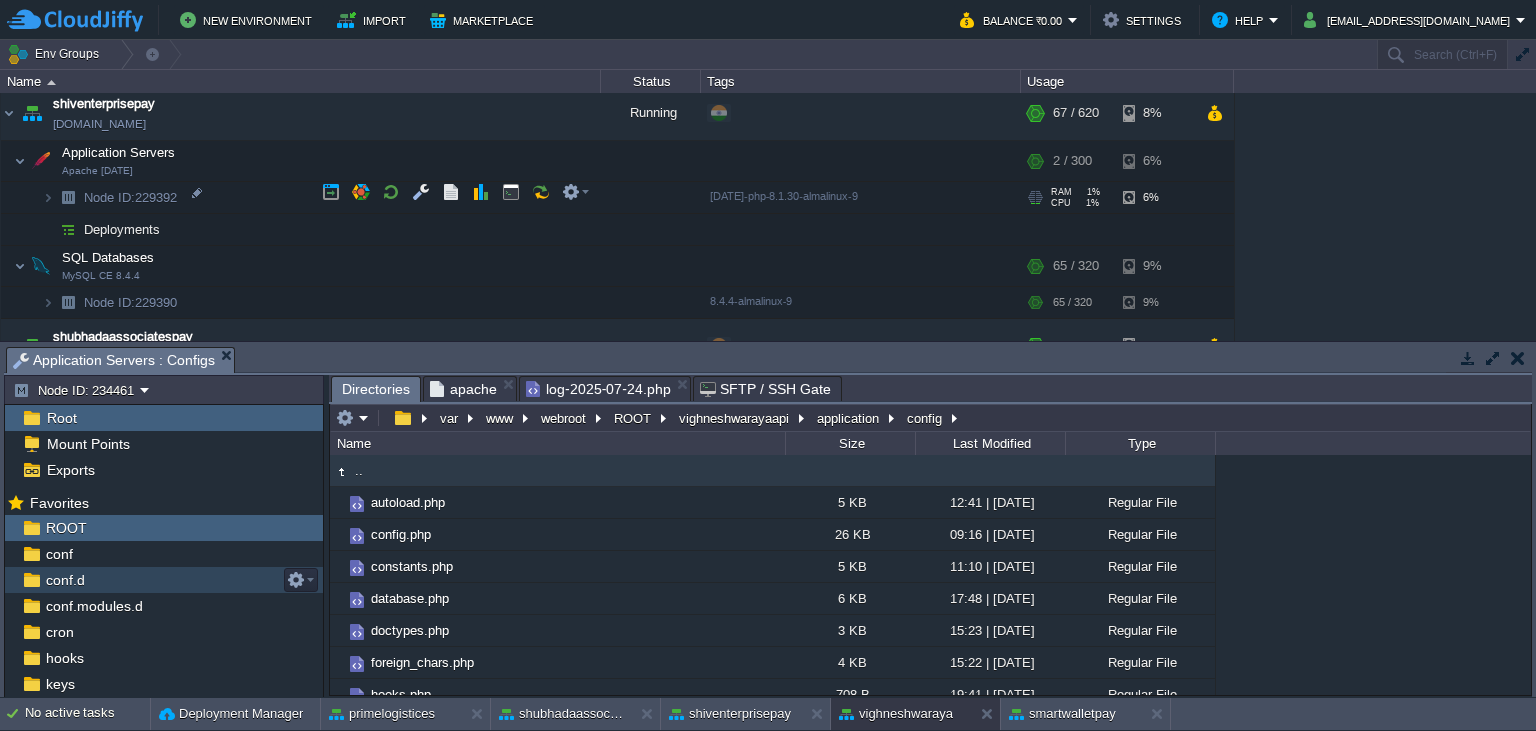 scroll, scrollTop: 974, scrollLeft: 0, axis: vertical 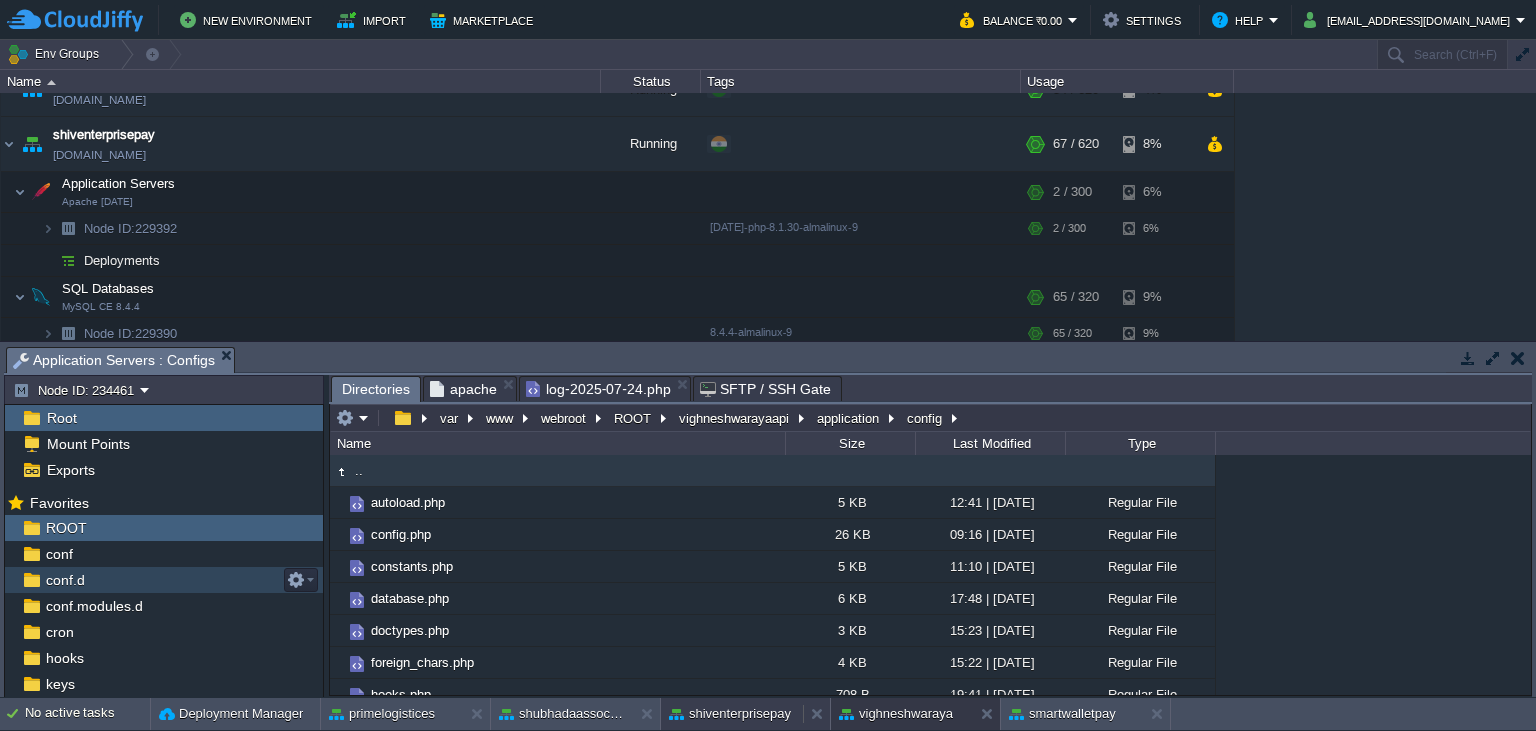 click on "shiventerprisepay" at bounding box center [730, 714] 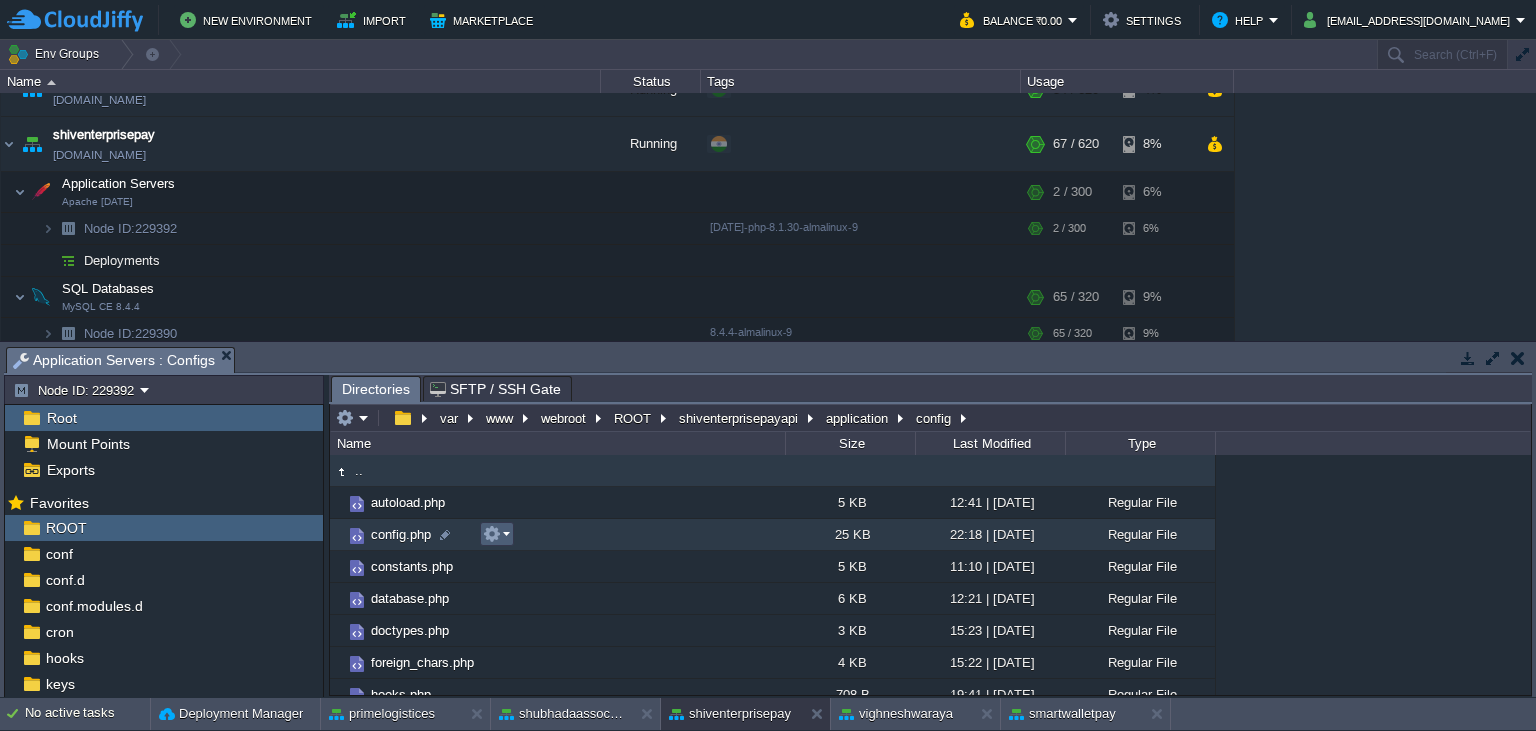 click at bounding box center (496, 534) 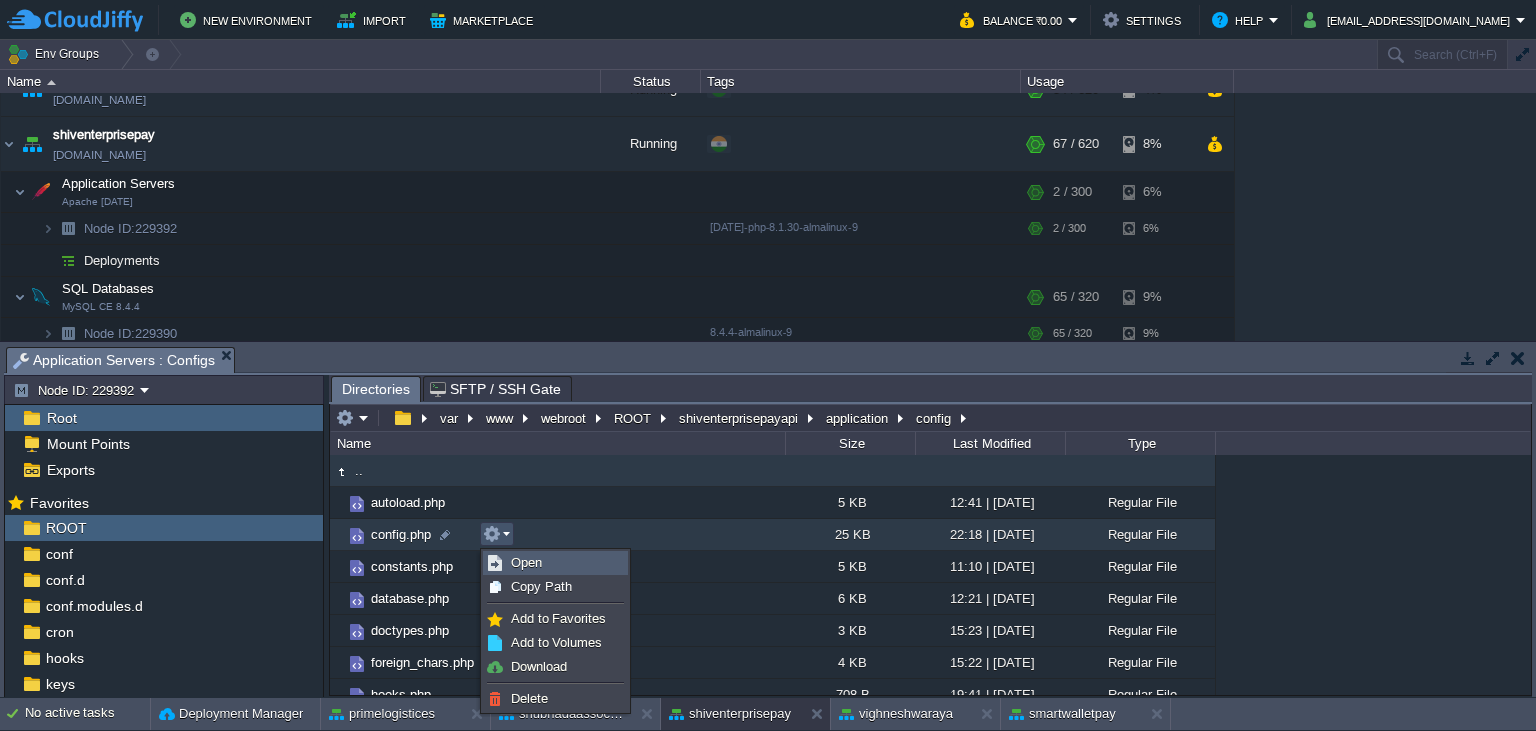 click on "Open" at bounding box center (526, 562) 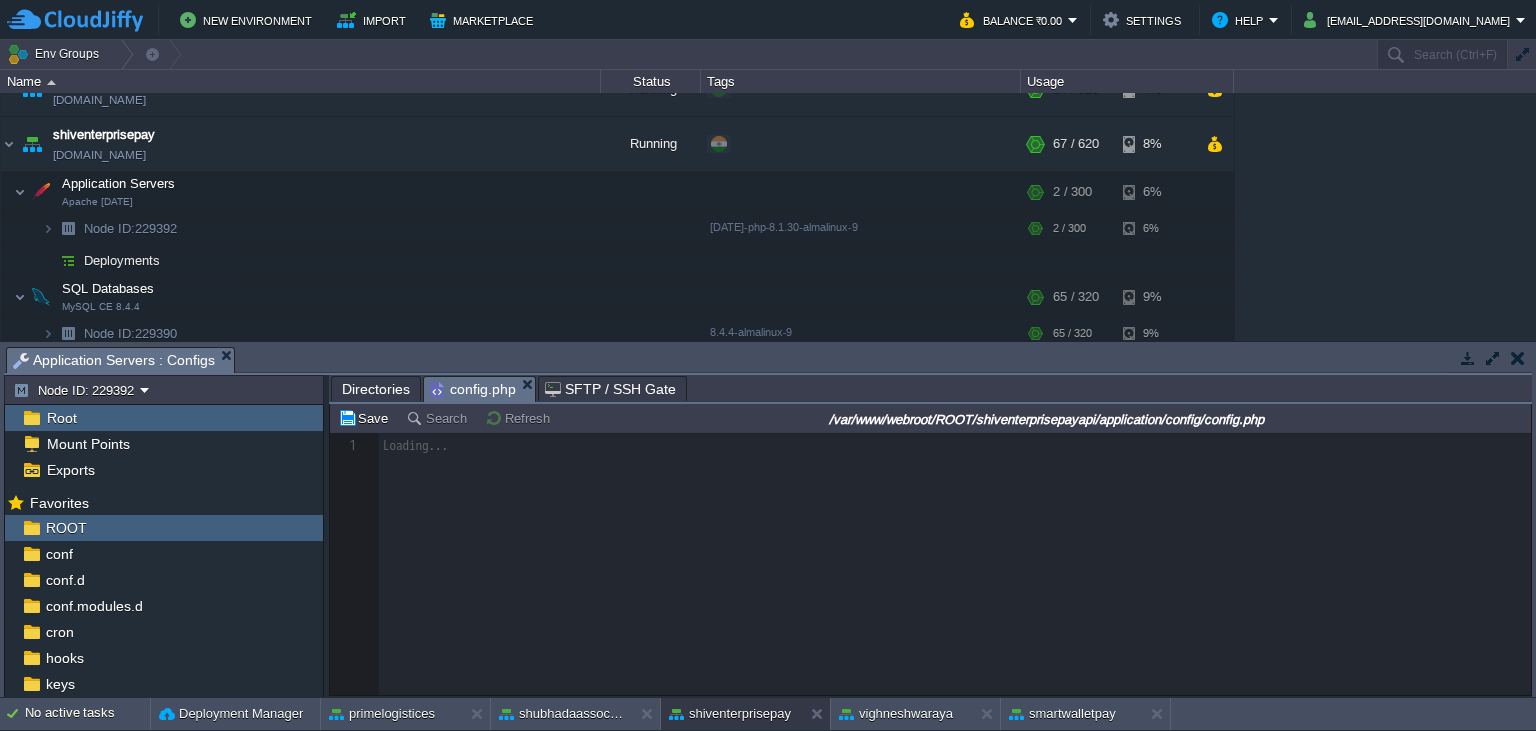 scroll, scrollTop: 8, scrollLeft: 0, axis: vertical 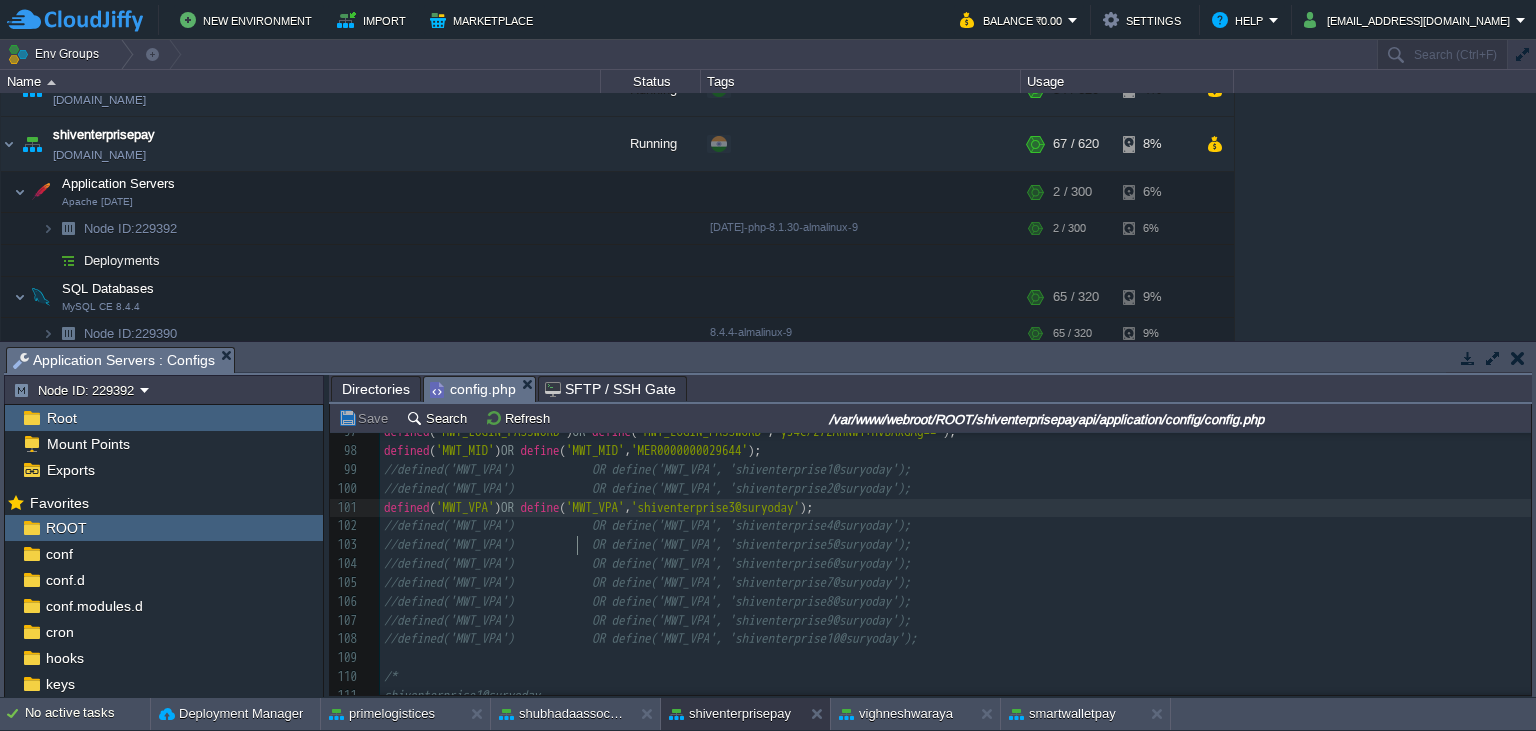 click on "637 <?php   85 defined ( 'SITE_PATH' )                  OR   define ( 'SITE_PATH' ,  substr ( dirname ( __FILE__ ), 0 , - 19 )); 86 defined ( 'FILE_UPLOAD_PATH' )           OR   define ( 'FILE_UPLOAD_PATH' ,  SITE_PATH . '/uploads/' ); 87 defined ( 'FILE_UPLOAD_PATH_PP' )        OR   define ( 'FILE_UPLOAD_PATH_PP' ,  FILE_UPLOAD_PATH . 'profile_pic/' ); 88 defined ( 'FILE_UPLOAD_PATH_CATEGORY' )  OR   define ( 'FILE_UPLOAD_PATH_CATEGORY' ,  FILE_UPLOAD_PATH . 'category/' ); 89 defined ( 'FILE_UPLOAD_PATH_BANNER' )    OR   define ( 'FILE_UPLOAD_PATH_BANNER' ,  FILE_UPLOAD_PATH . 'banners/' ); 90 defined ( 'FILE_UPLOAD_PATH_MERCHANT' )  OR   define ( 'FILE_UPLOAD_PATH_MERCHANT' ,  FILE_UPLOAD_PATH . 'merchant/' ); 91 defined ( 'FILE_UPLOAD_PATH_CSV' )       OR   define ( 'FILE_UPLOAD_PATH_CSV' ,  FILE_UPLOAD_PATH . 'csv/' ); 92 defined ( 'FILE_UPLOAD_PATH_DOCS' )      OR   define ( 'FILE_UPLOAD_PATH_DOCS' ,  FILE_UPLOAD_PATH . 'docs/' ); 93 ​ 94 //MWT Mid and Keys Details 95 defined ( 'MWT_AUTH_TOKEN' )" at bounding box center (955, 527) 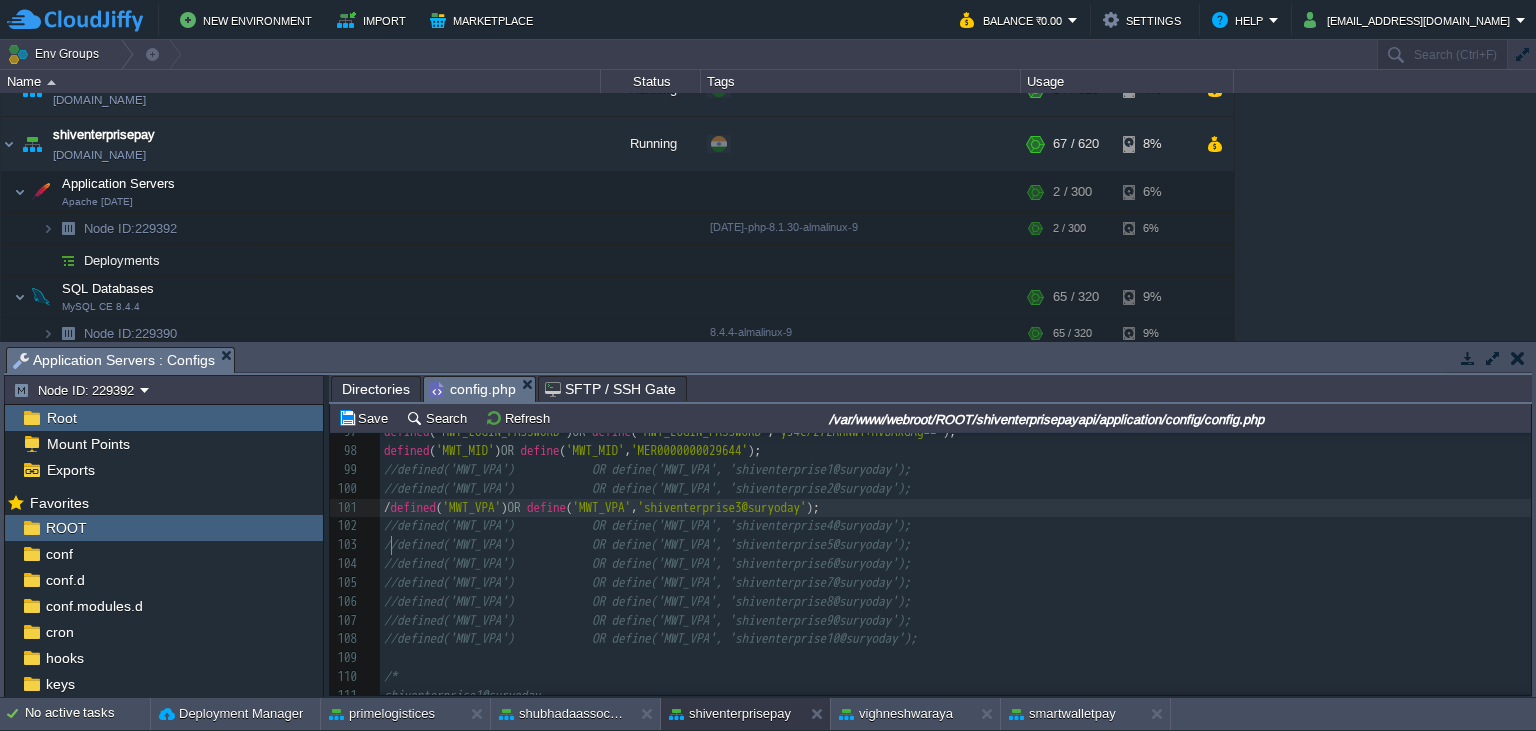 type on "//" 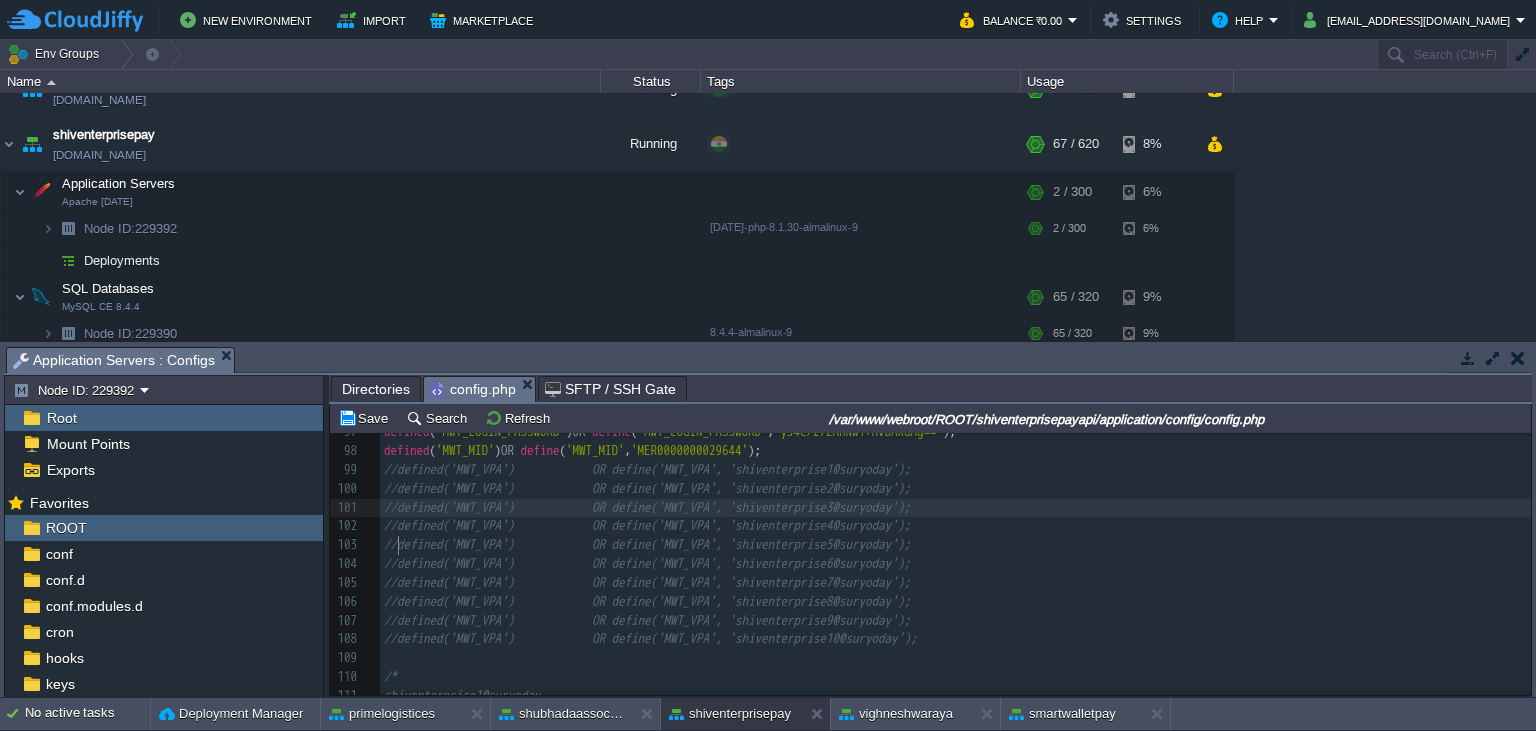 type 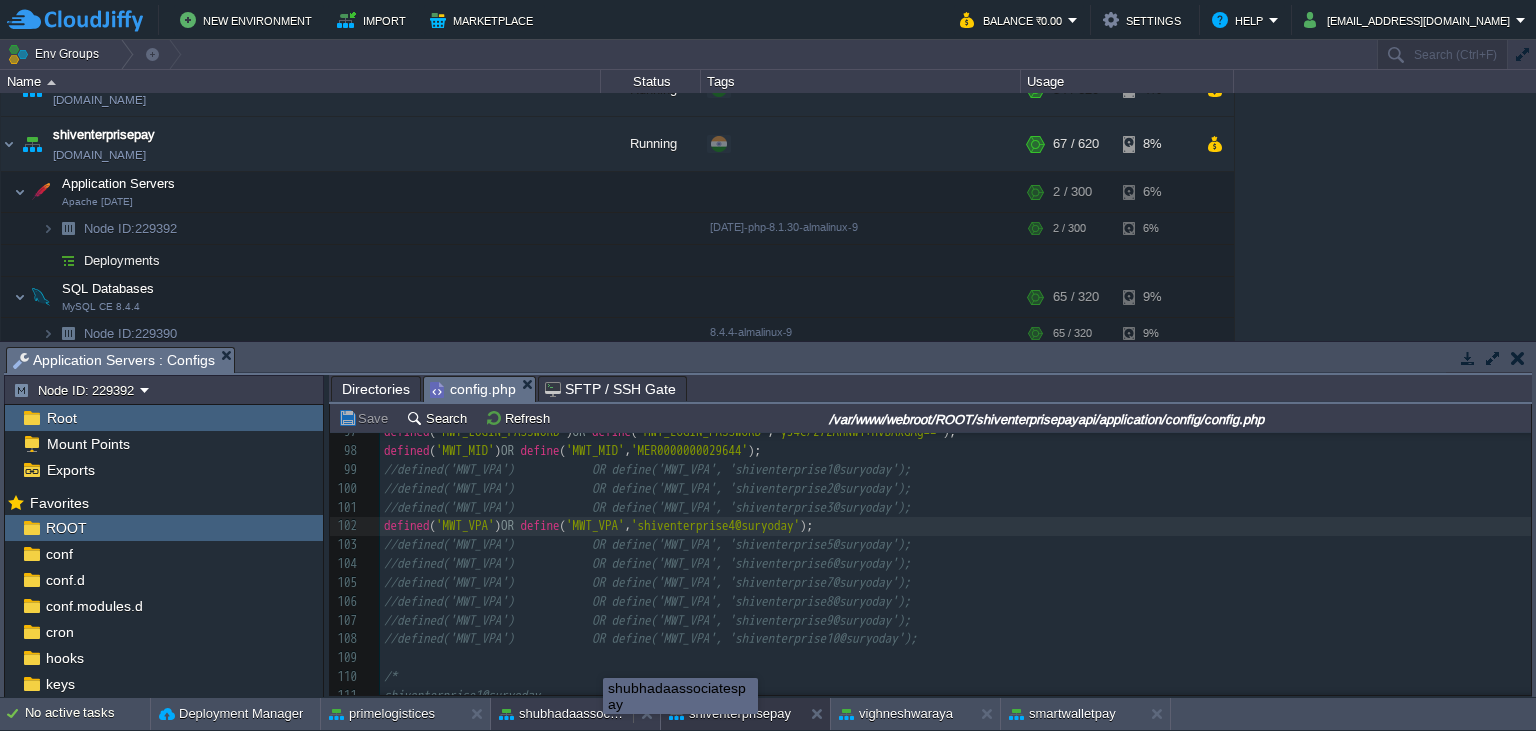 click on "shubhadaassociatespay" at bounding box center (562, 714) 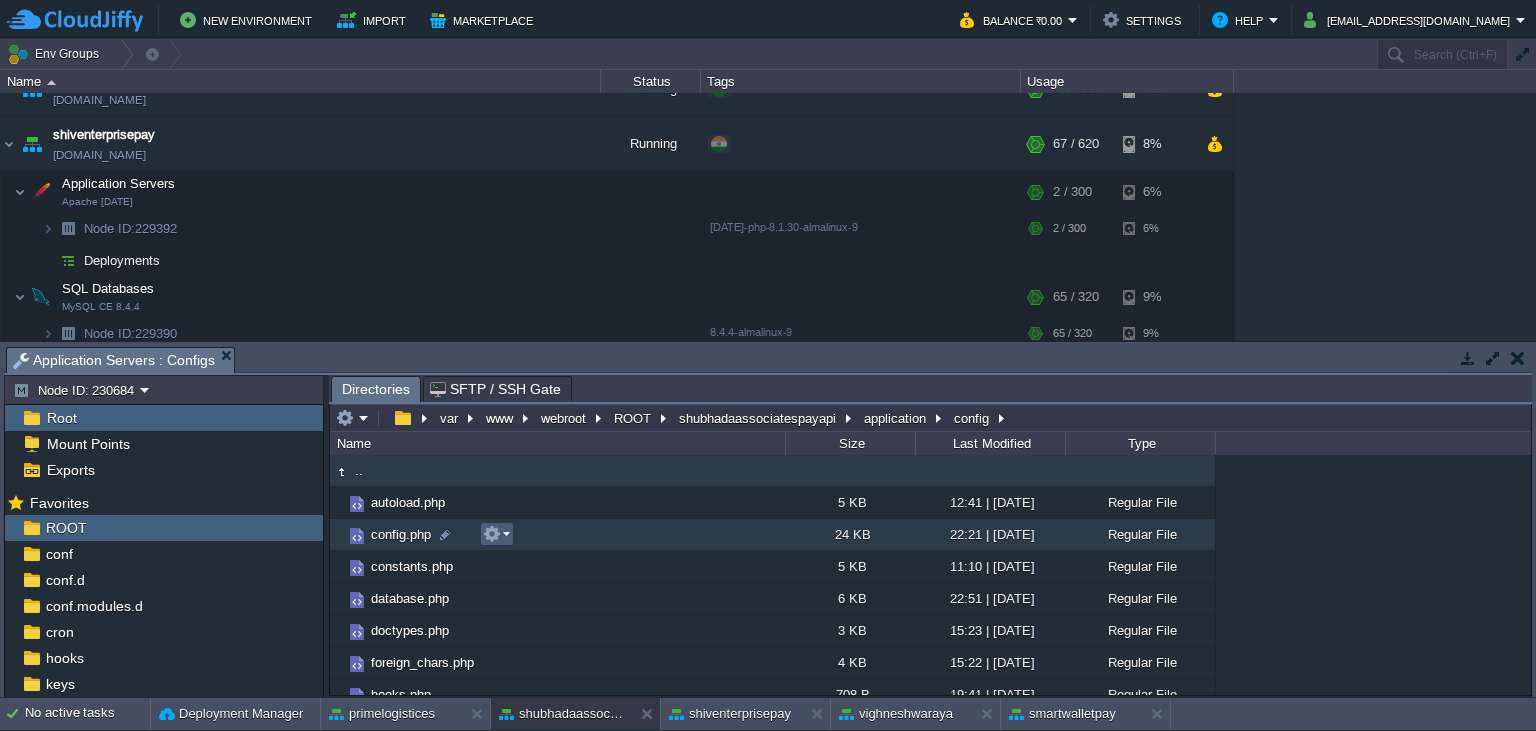 click at bounding box center [497, 534] 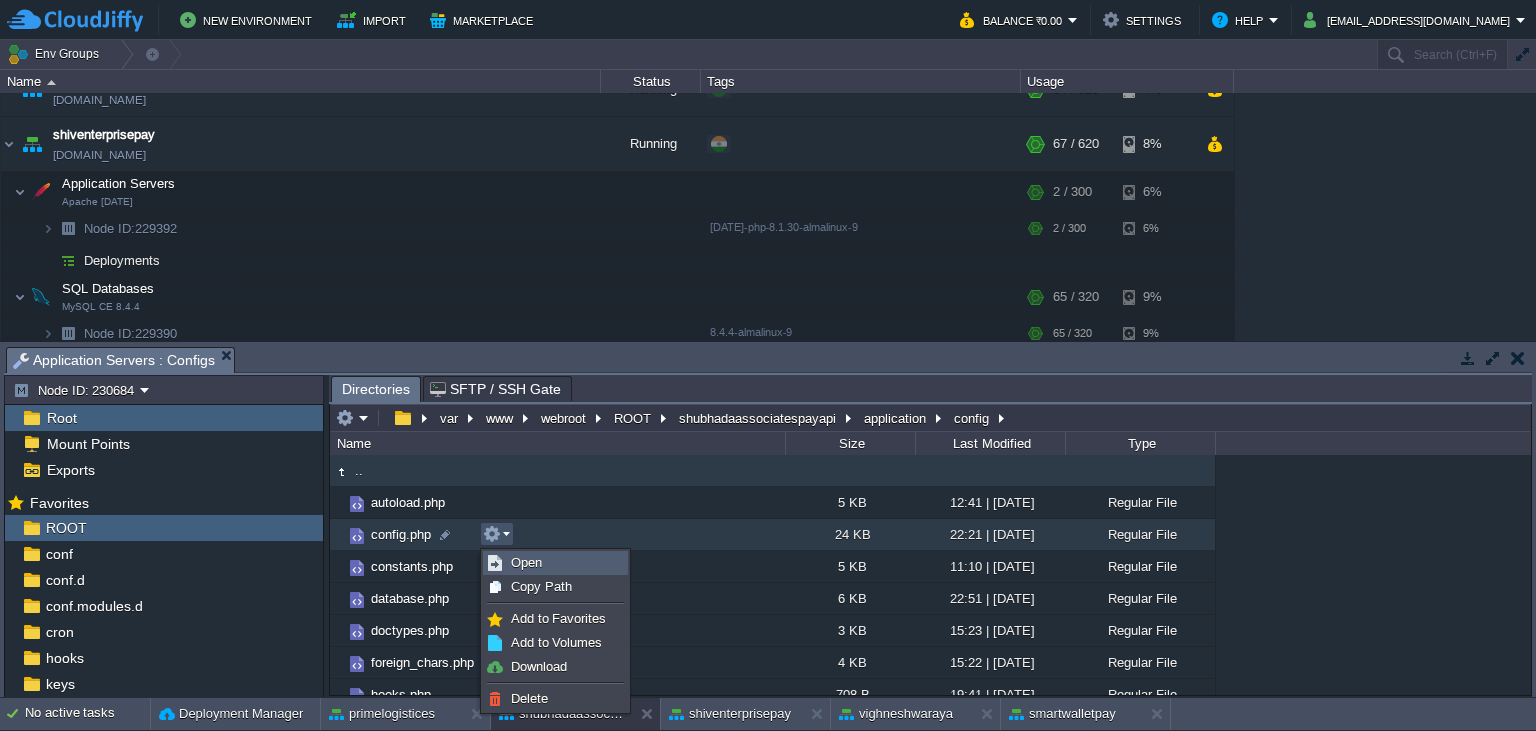click on "Open" at bounding box center (526, 562) 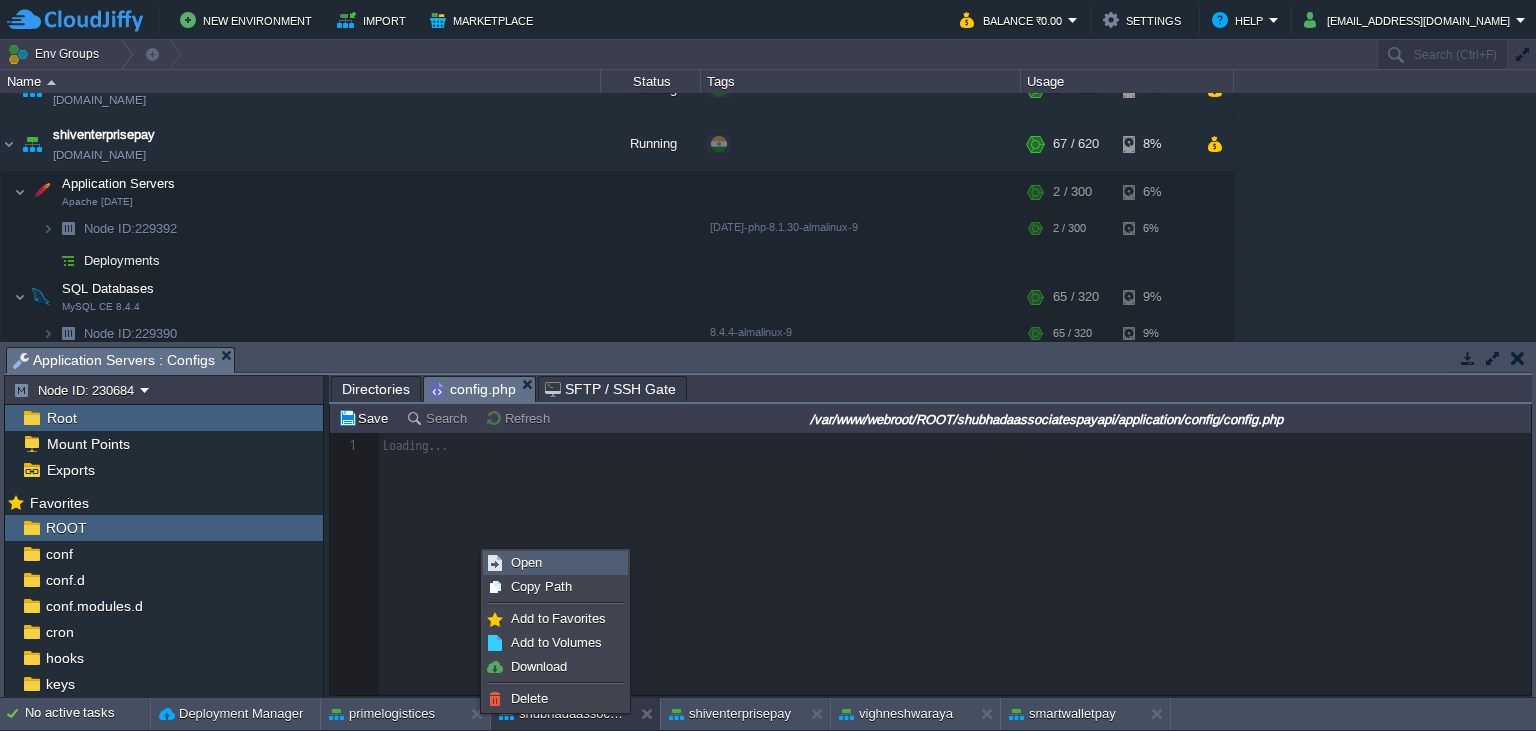 scroll, scrollTop: 8, scrollLeft: 0, axis: vertical 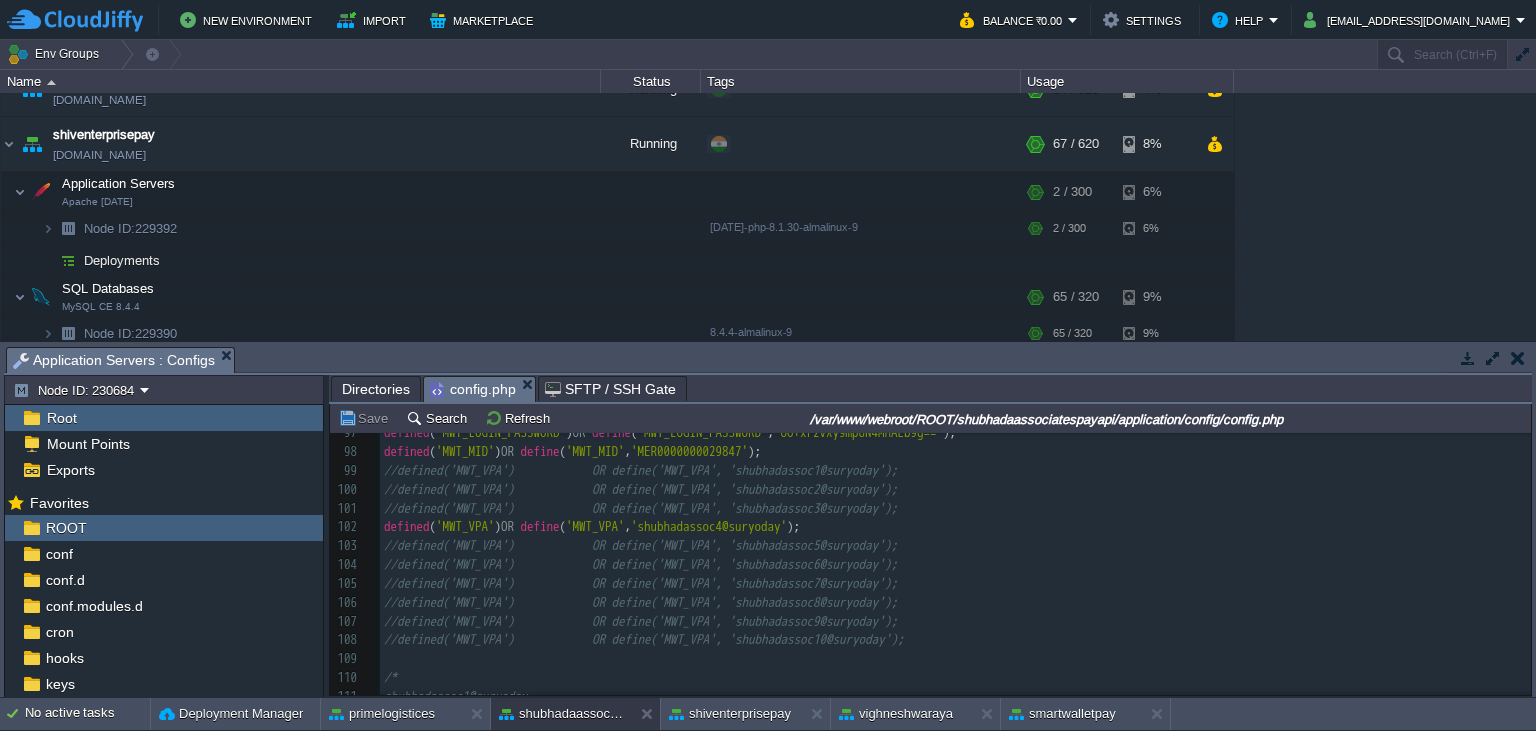 click on "defined" at bounding box center (407, 526) 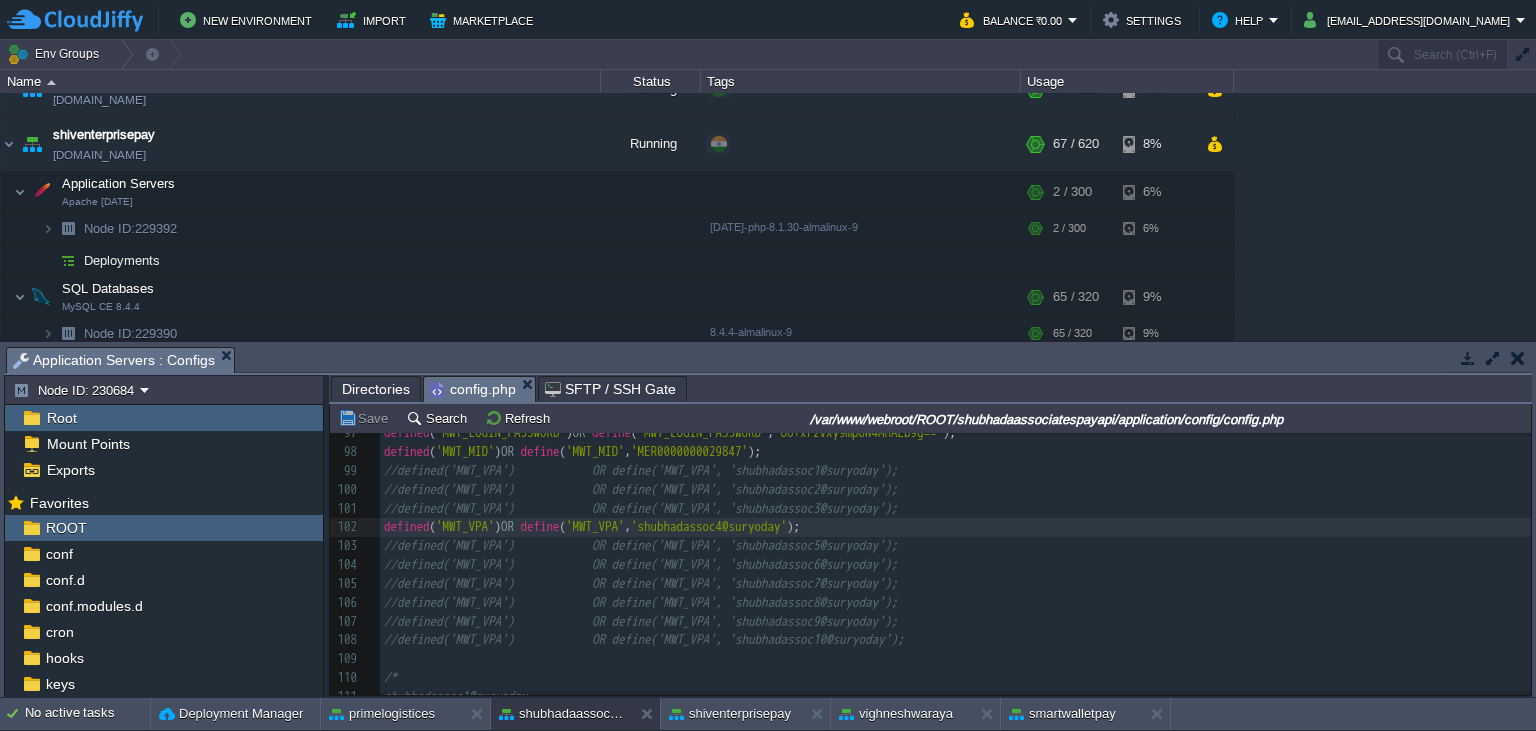type on "//" 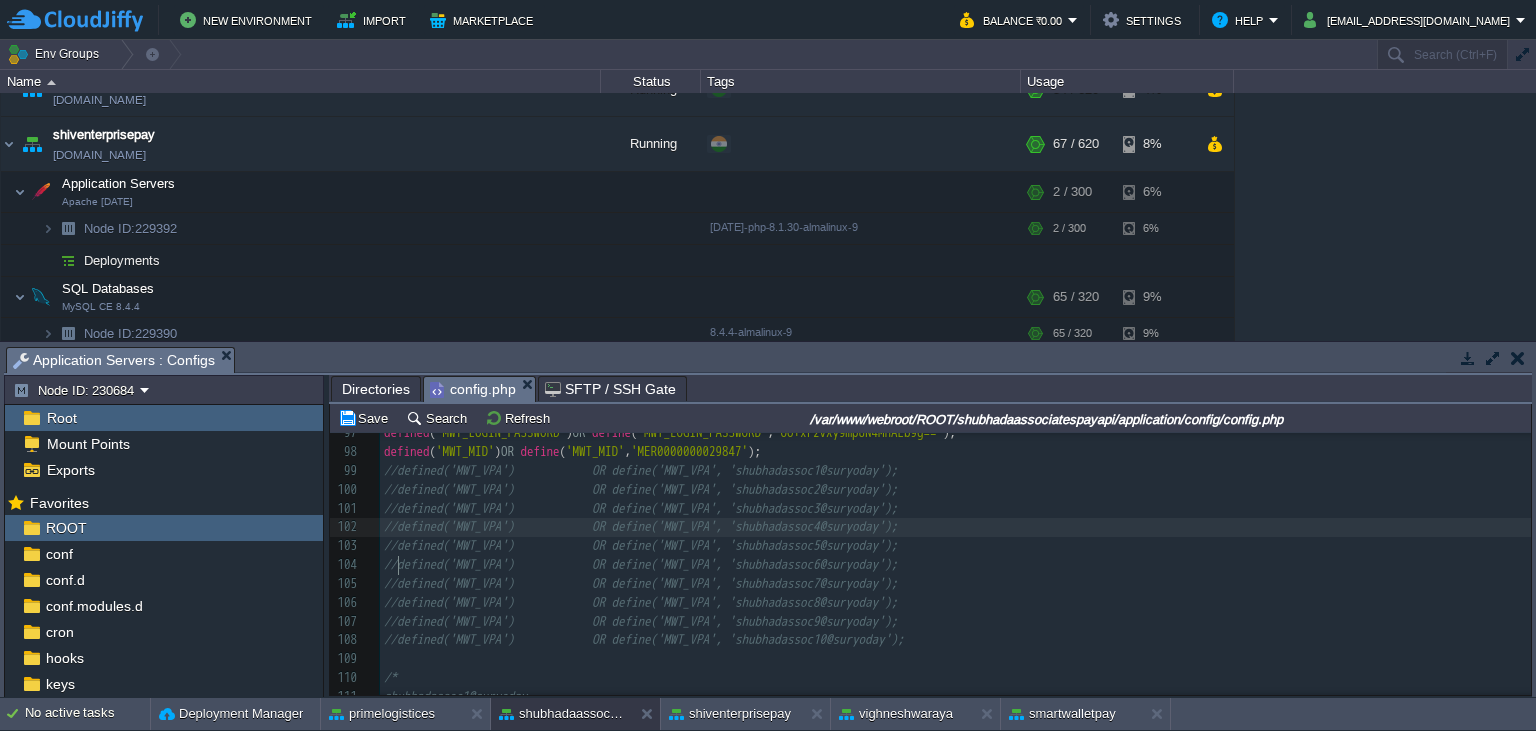 scroll, scrollTop: 0, scrollLeft: 14, axis: horizontal 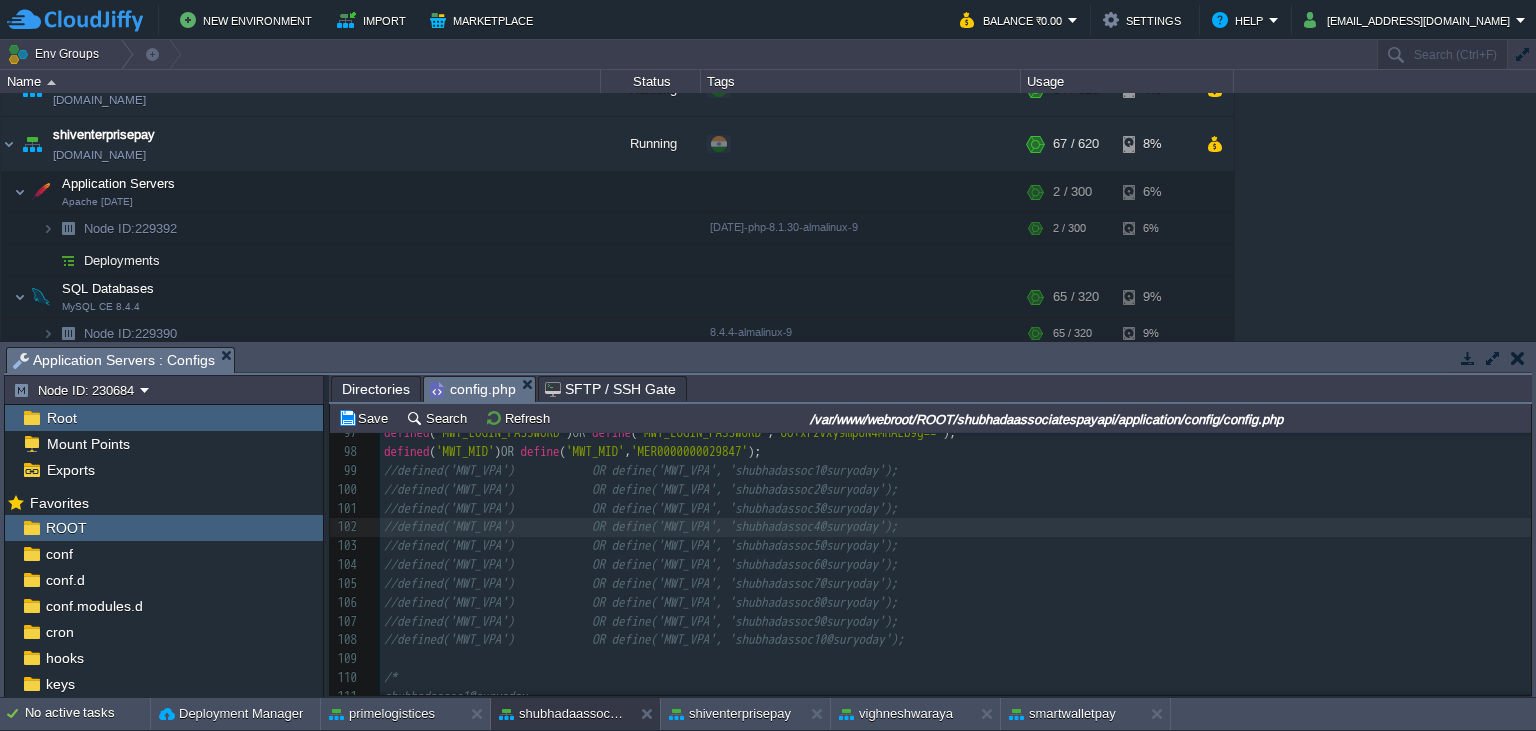 type 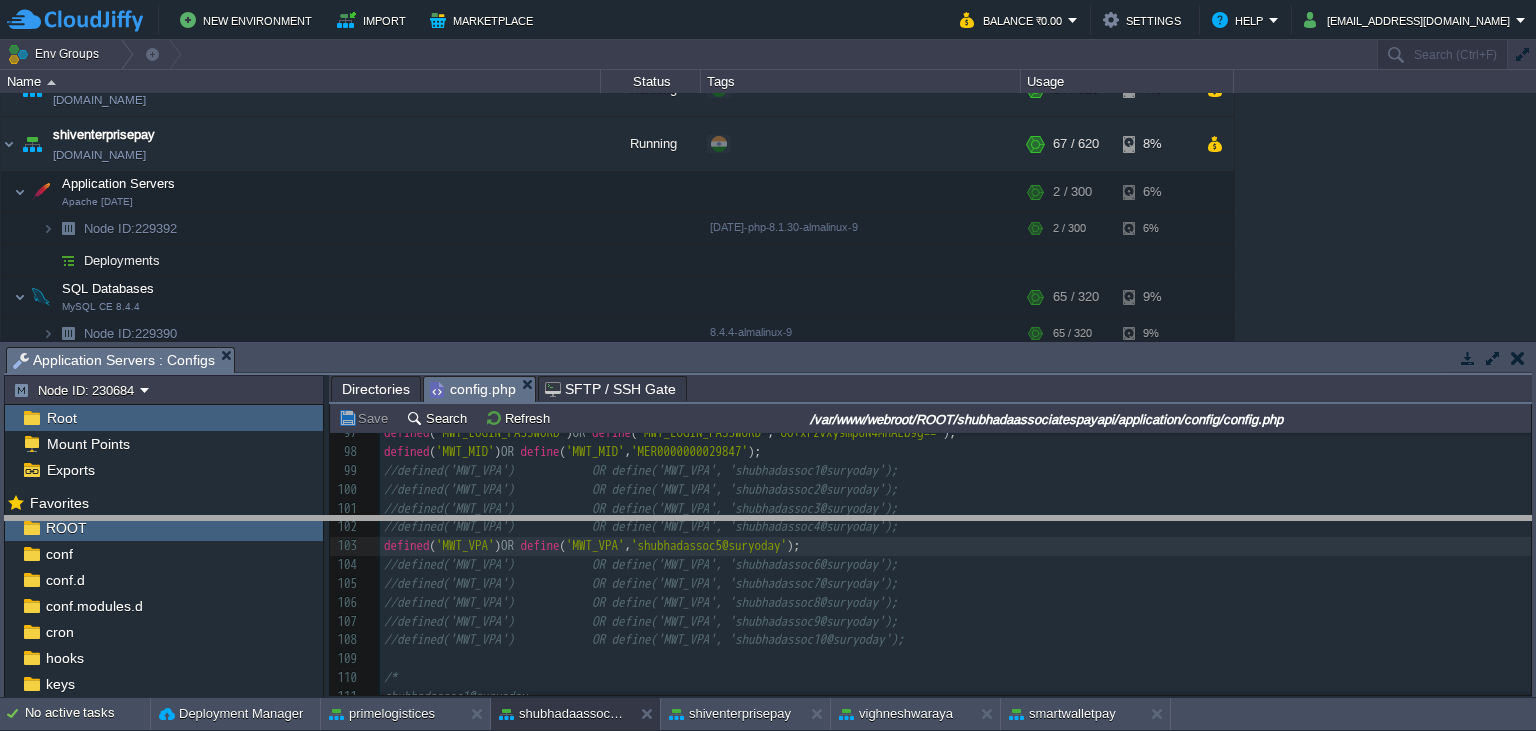 drag, startPoint x: 678, startPoint y: 362, endPoint x: 710, endPoint y: 522, distance: 163.16862 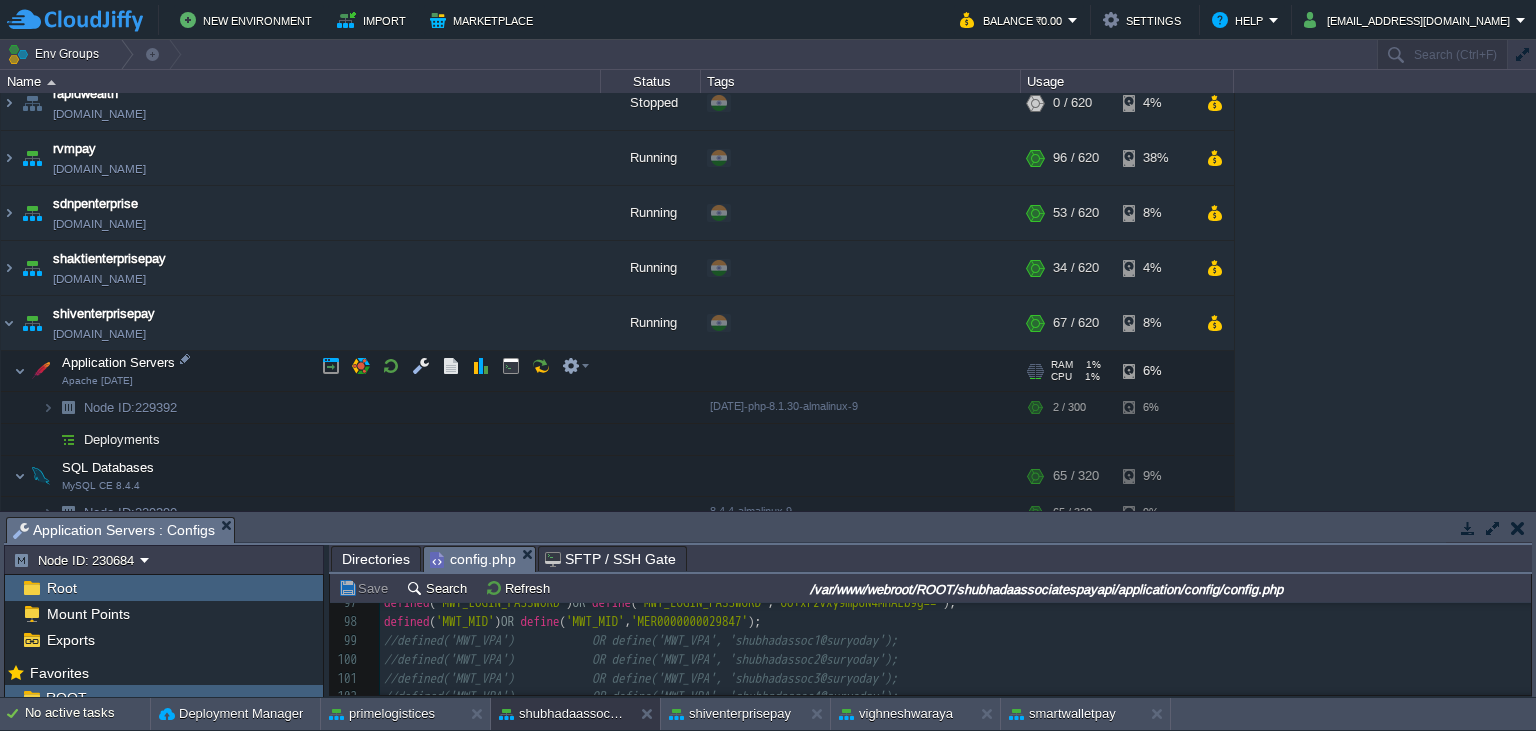 scroll, scrollTop: 792, scrollLeft: 0, axis: vertical 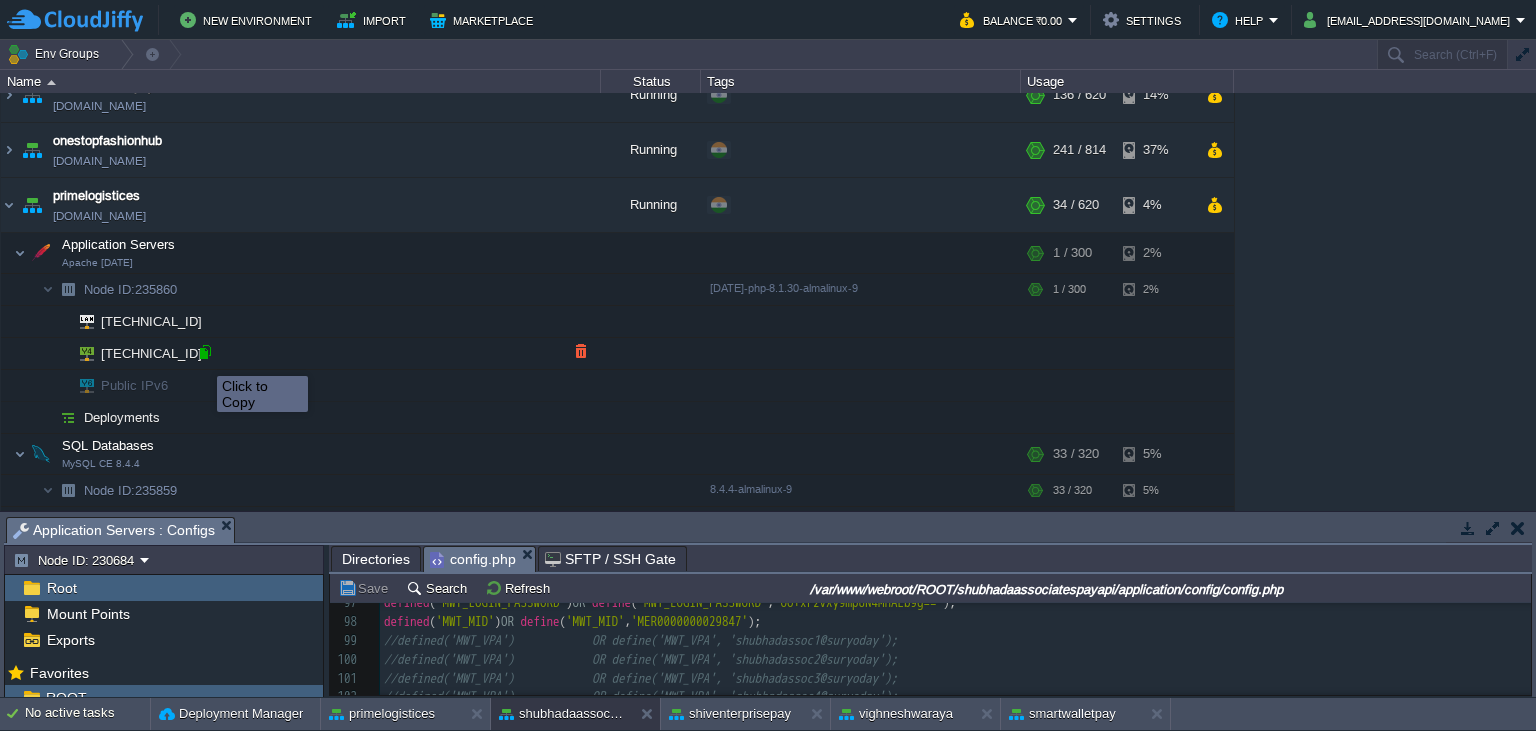 click at bounding box center (205, 352) 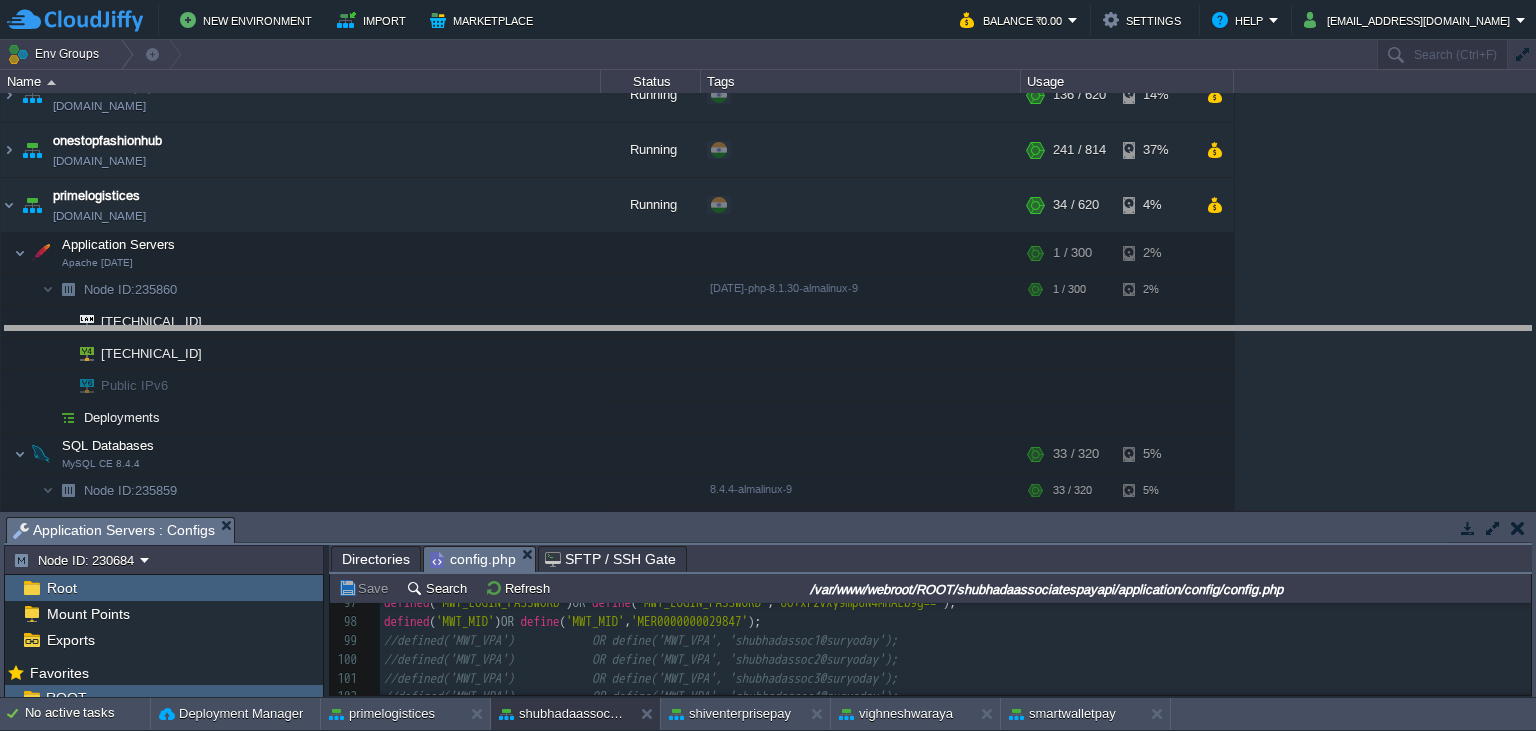 drag, startPoint x: 392, startPoint y: 527, endPoint x: 440, endPoint y: 291, distance: 240.8319 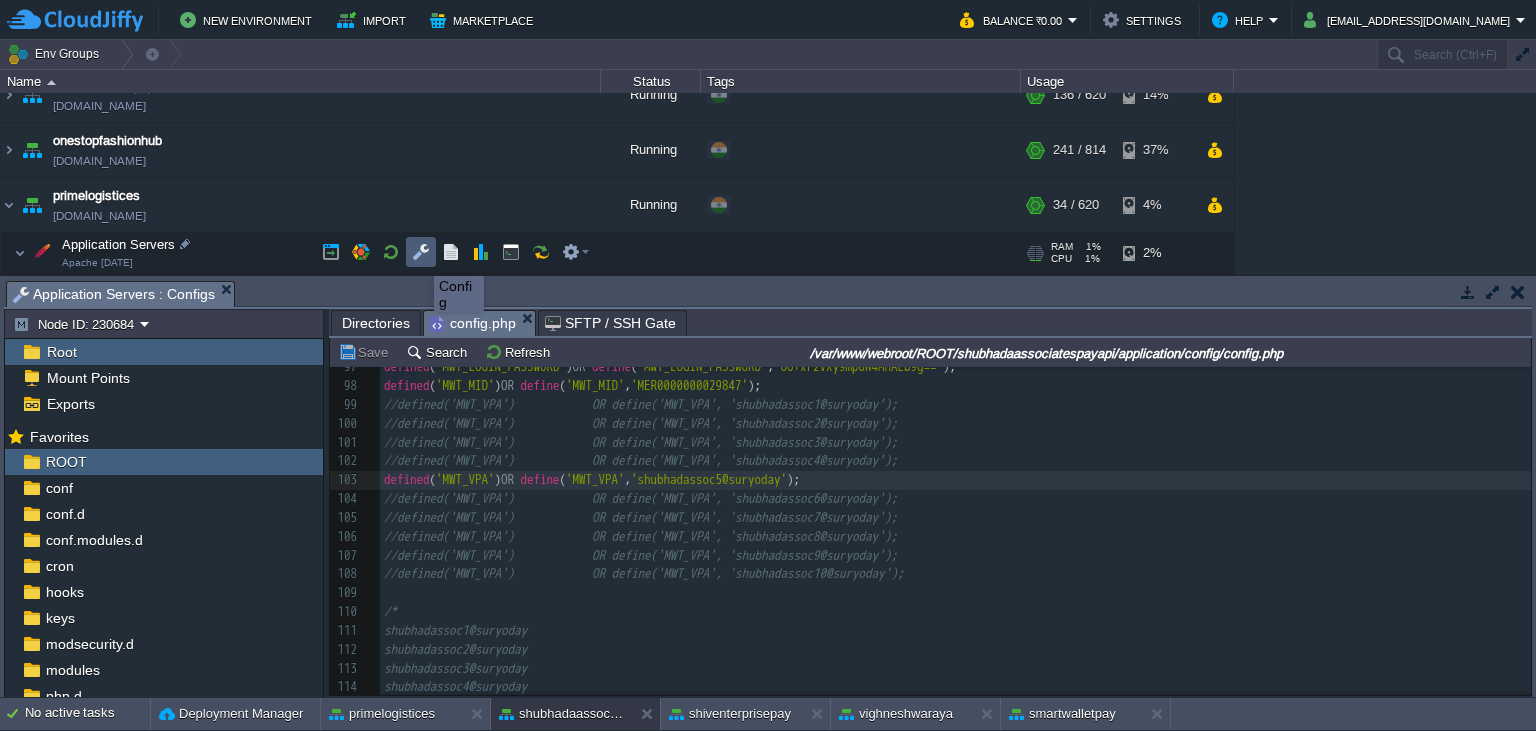 click at bounding box center (421, 252) 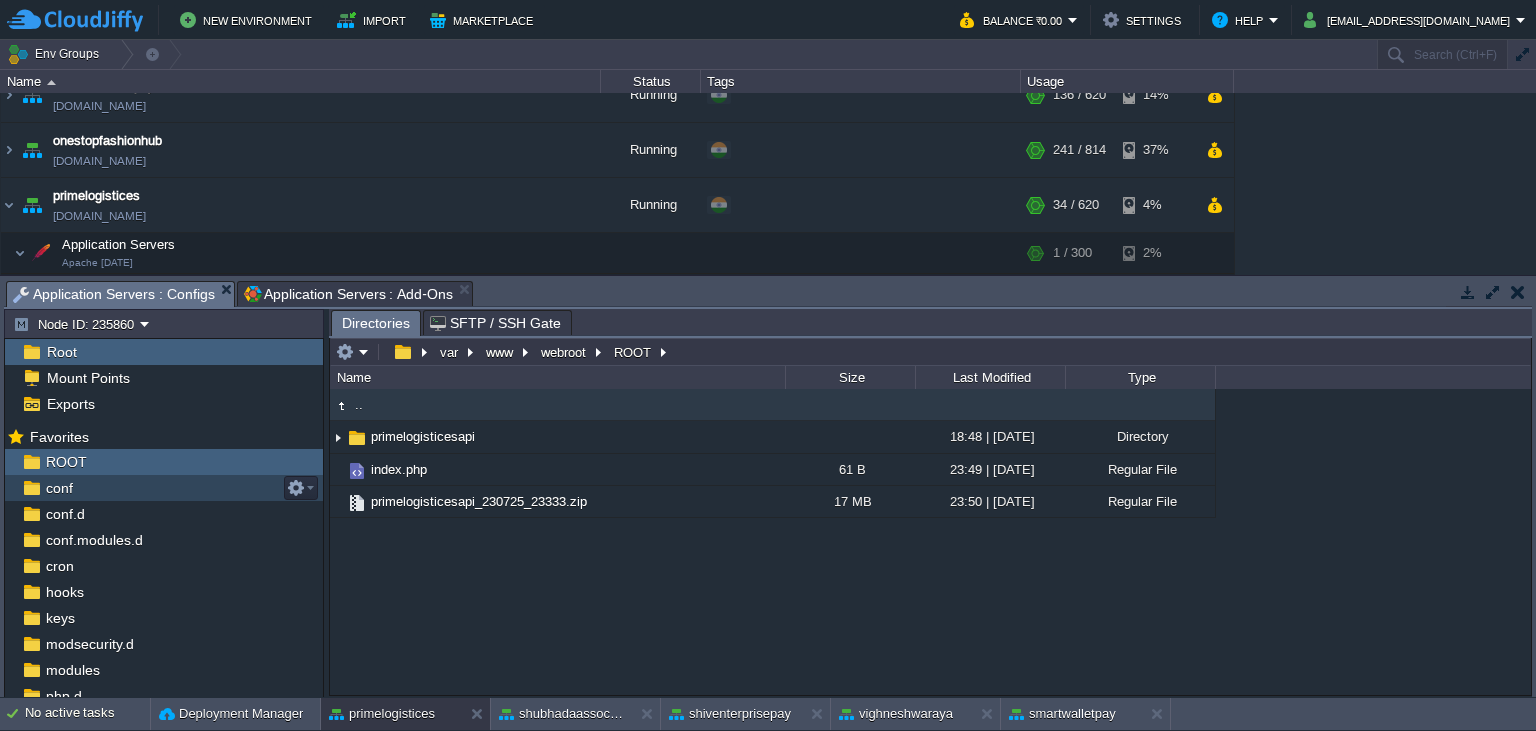 click on "conf" at bounding box center [59, 488] 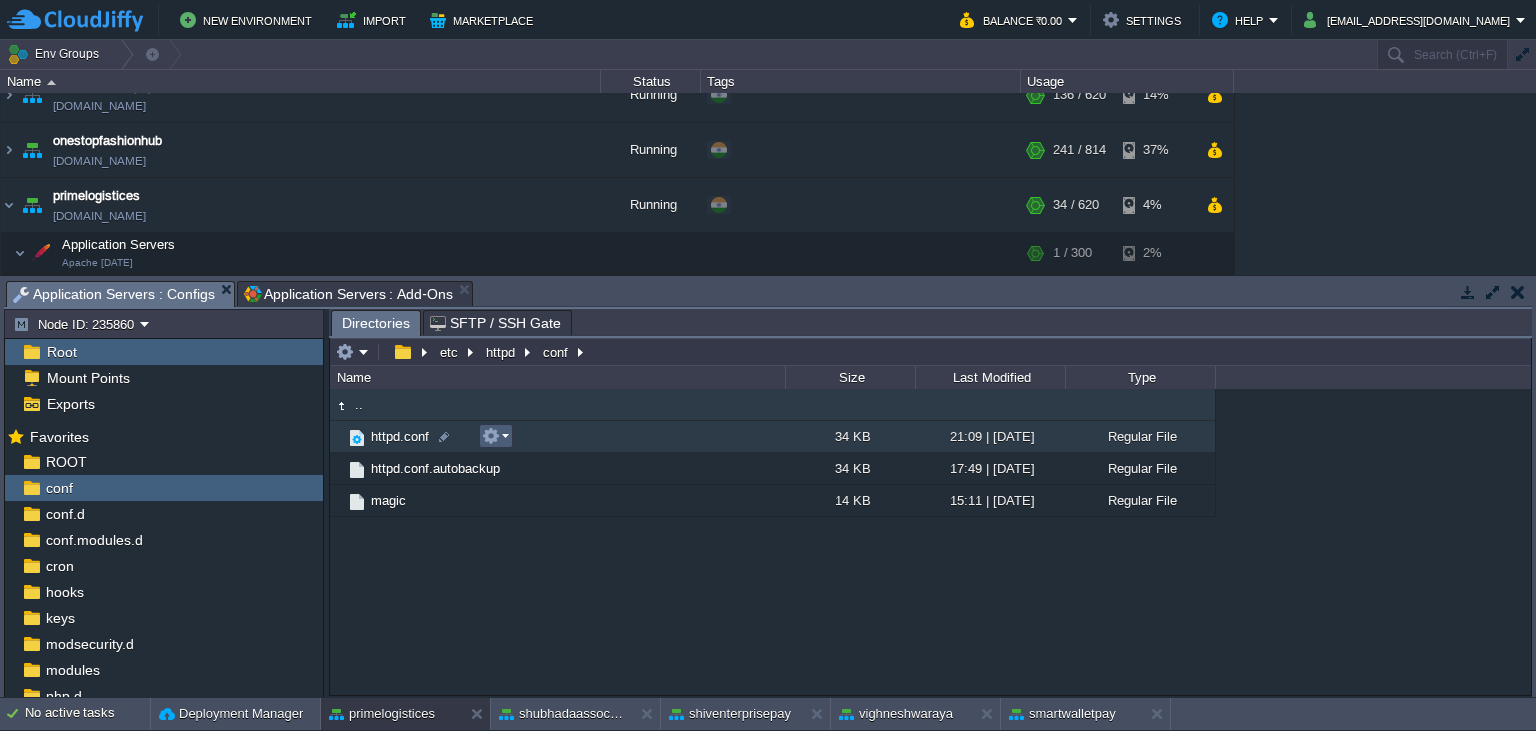 click at bounding box center (491, 436) 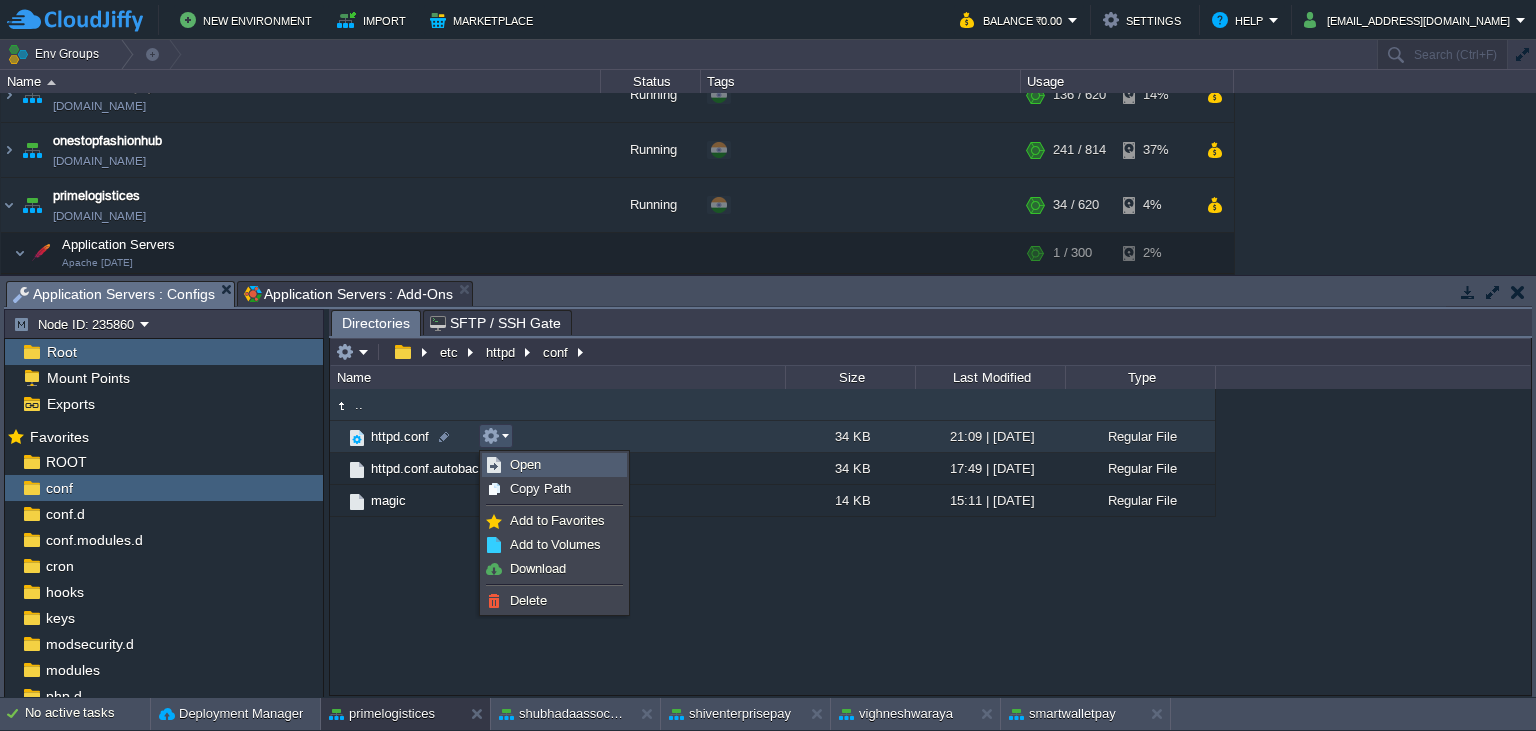 click on "Open" at bounding box center (554, 465) 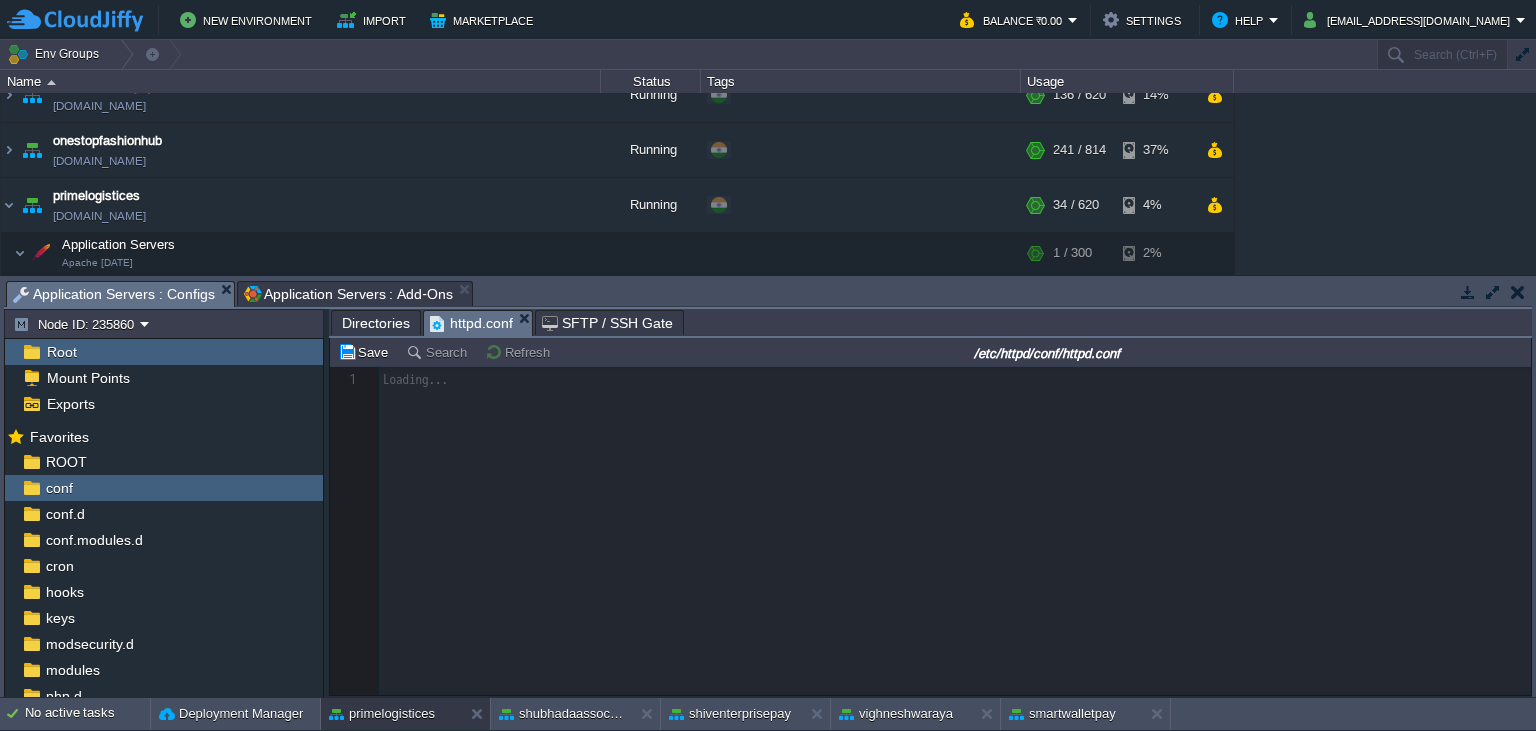 scroll, scrollTop: 7, scrollLeft: 0, axis: vertical 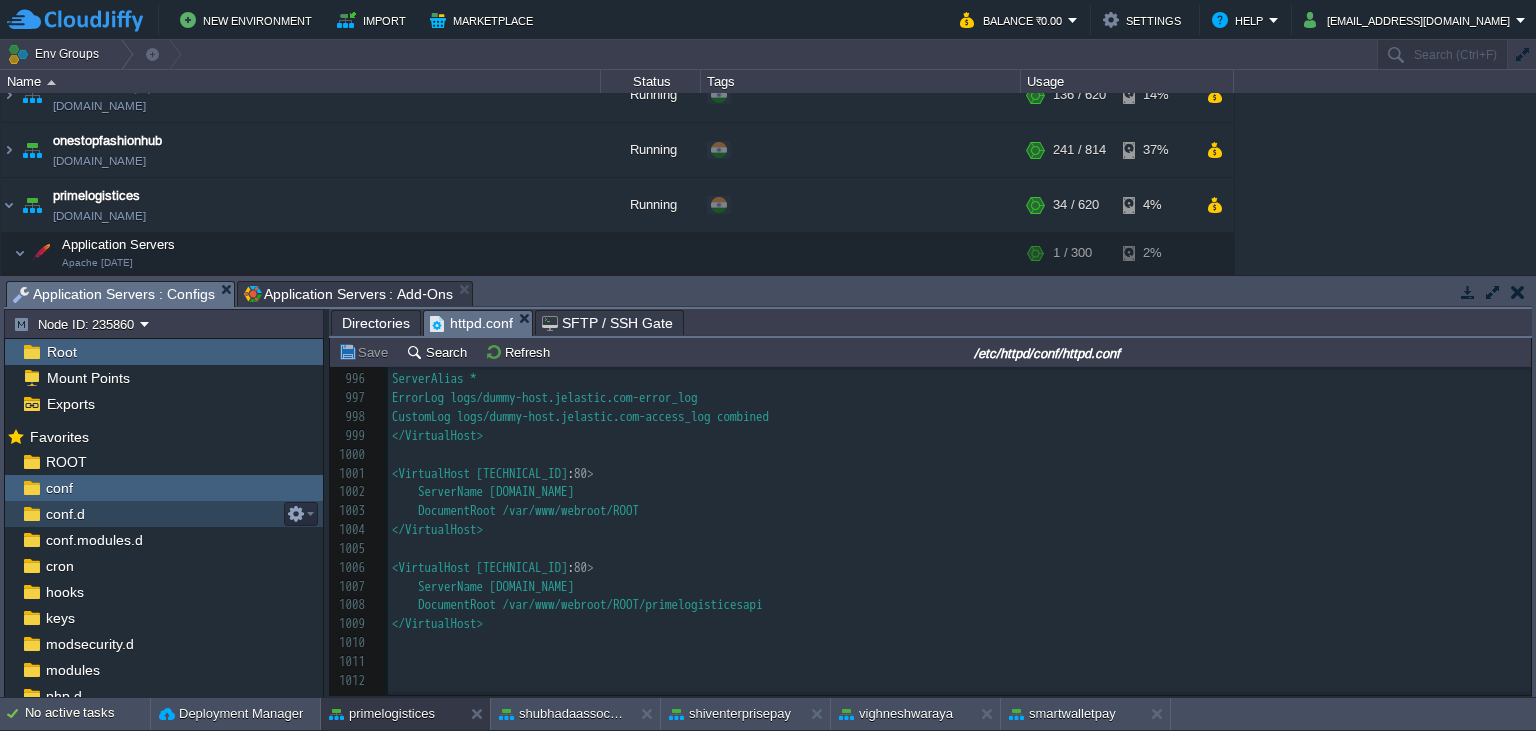click on "conf.d" at bounding box center (164, 514) 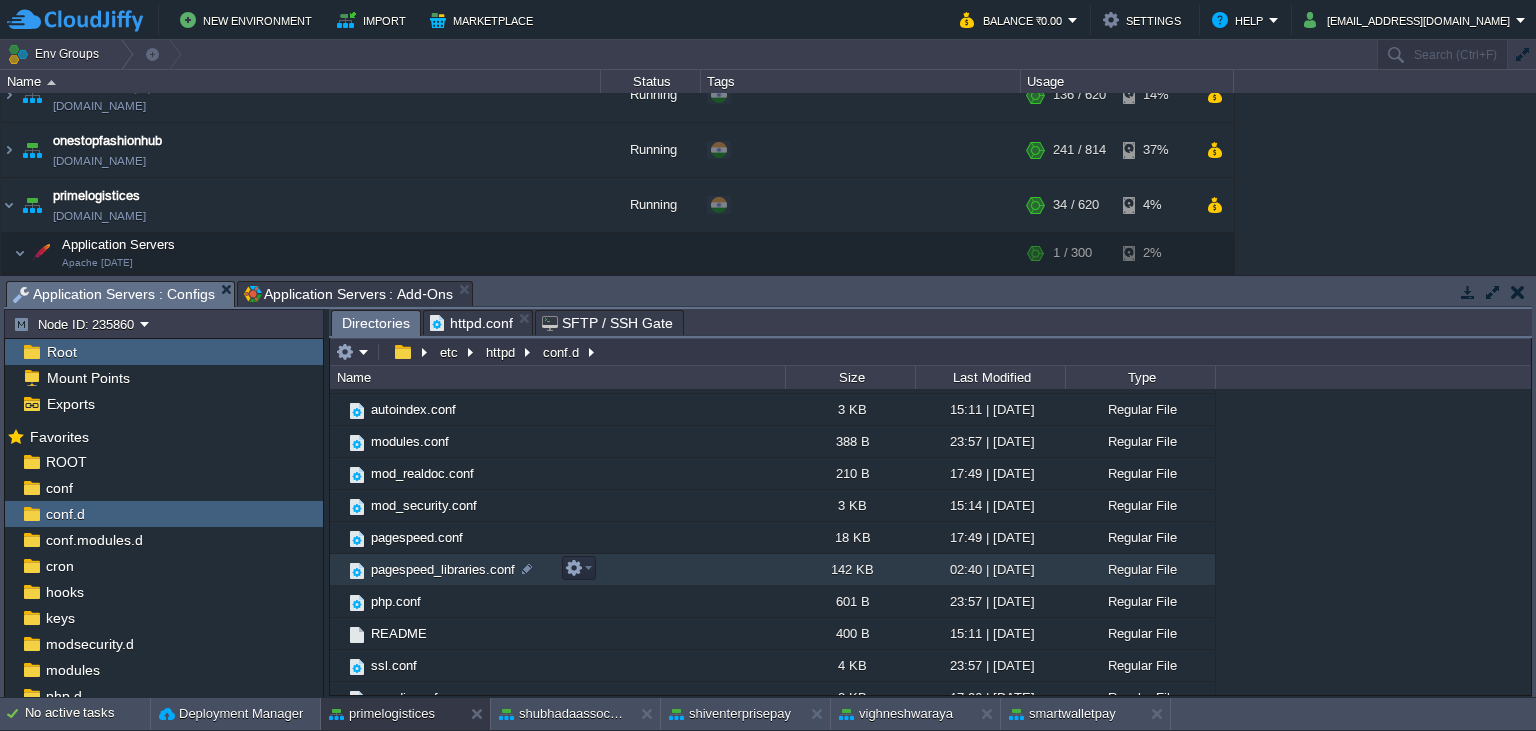 scroll, scrollTop: 139, scrollLeft: 0, axis: vertical 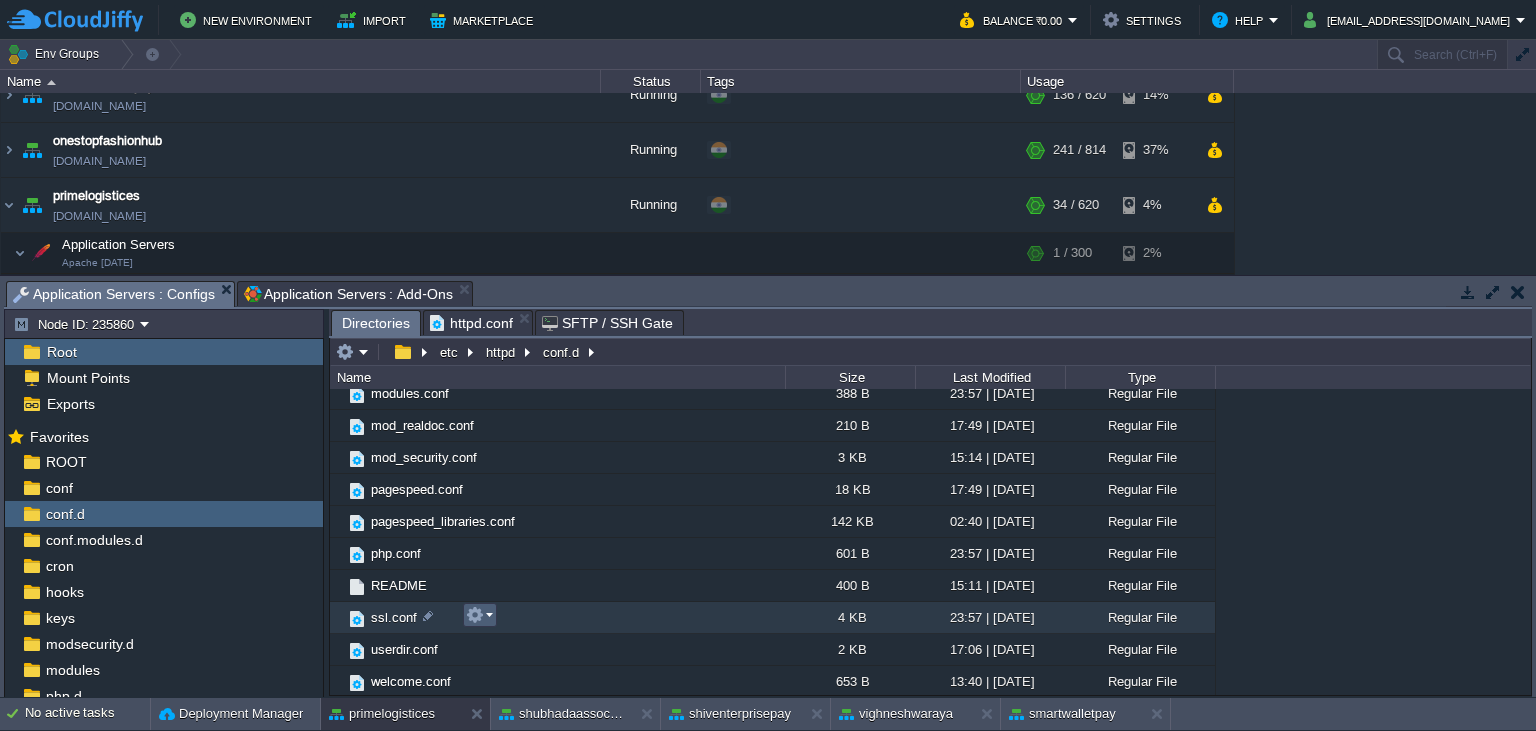 click at bounding box center (479, 615) 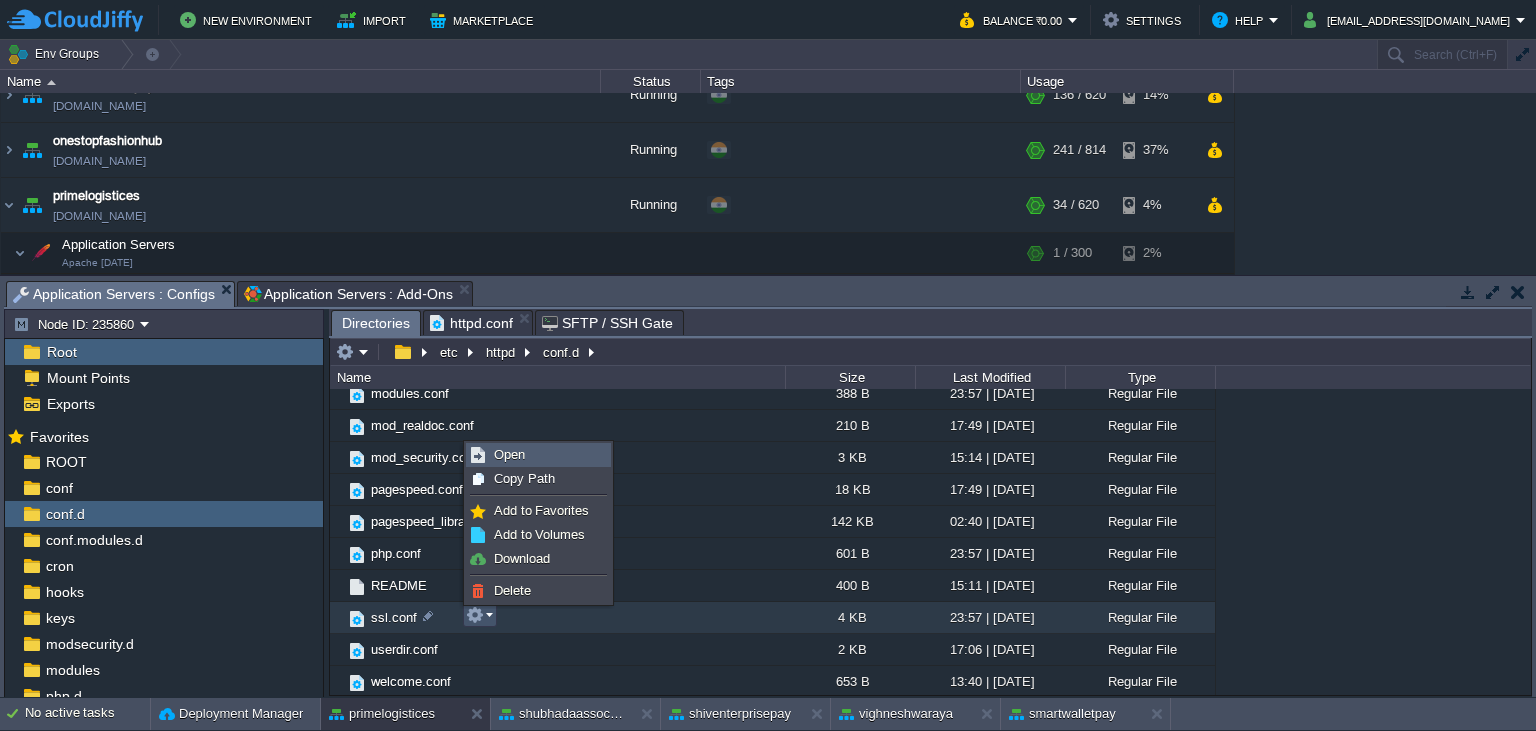 click on "Open" at bounding box center (538, 455) 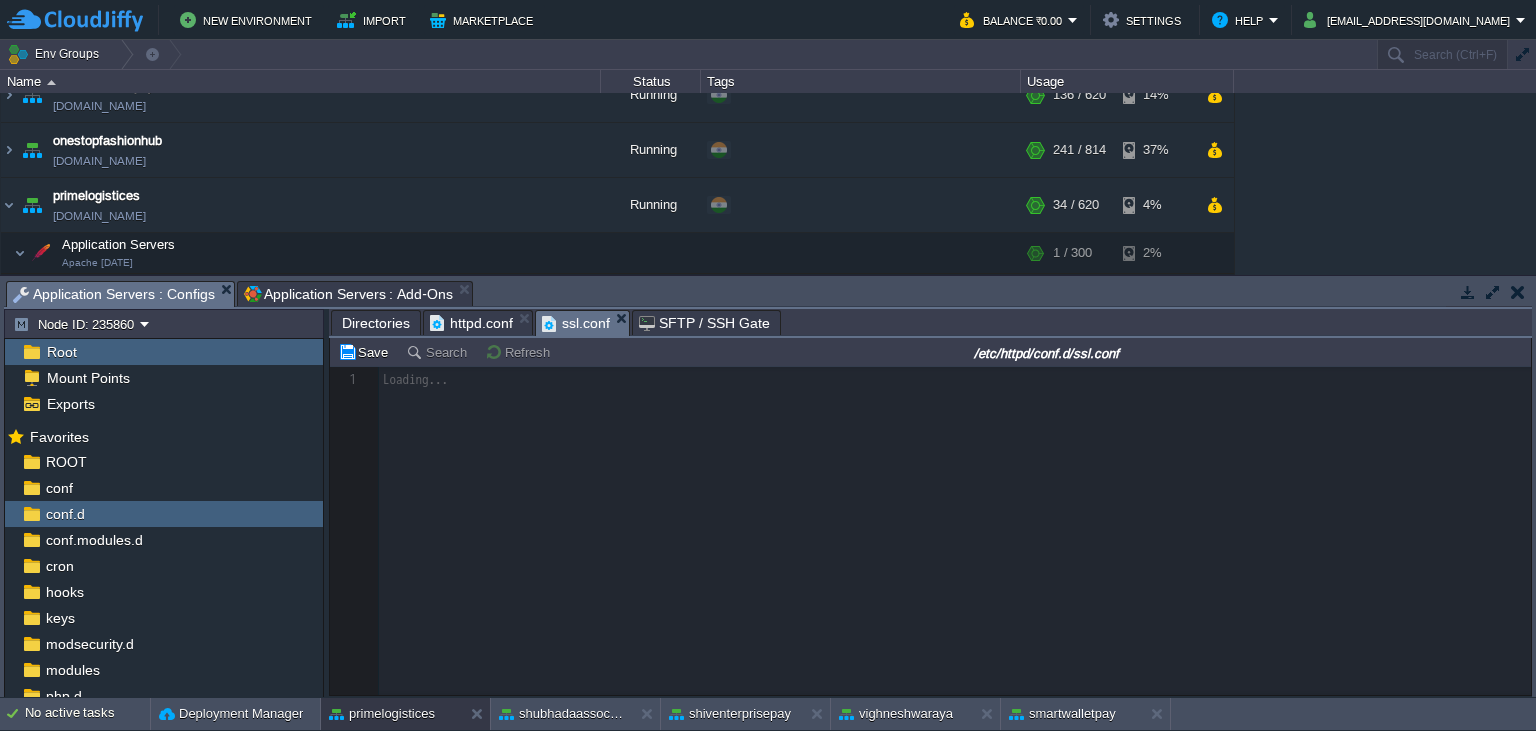 scroll, scrollTop: 7, scrollLeft: 0, axis: vertical 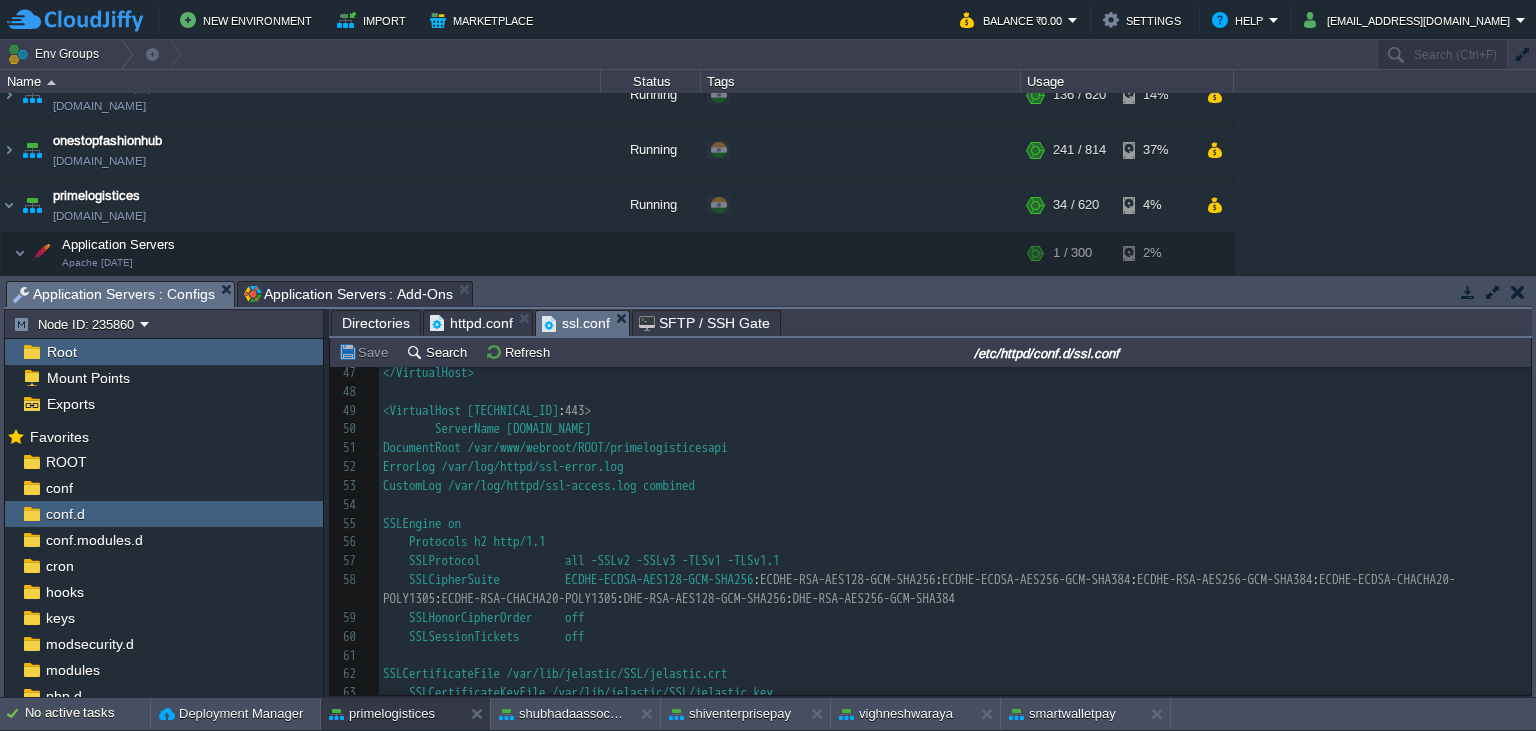 click on "SSLCipherSuite          ECDHE-ECDSA-AES128-GCM-SHA256" at bounding box center [568, 579] 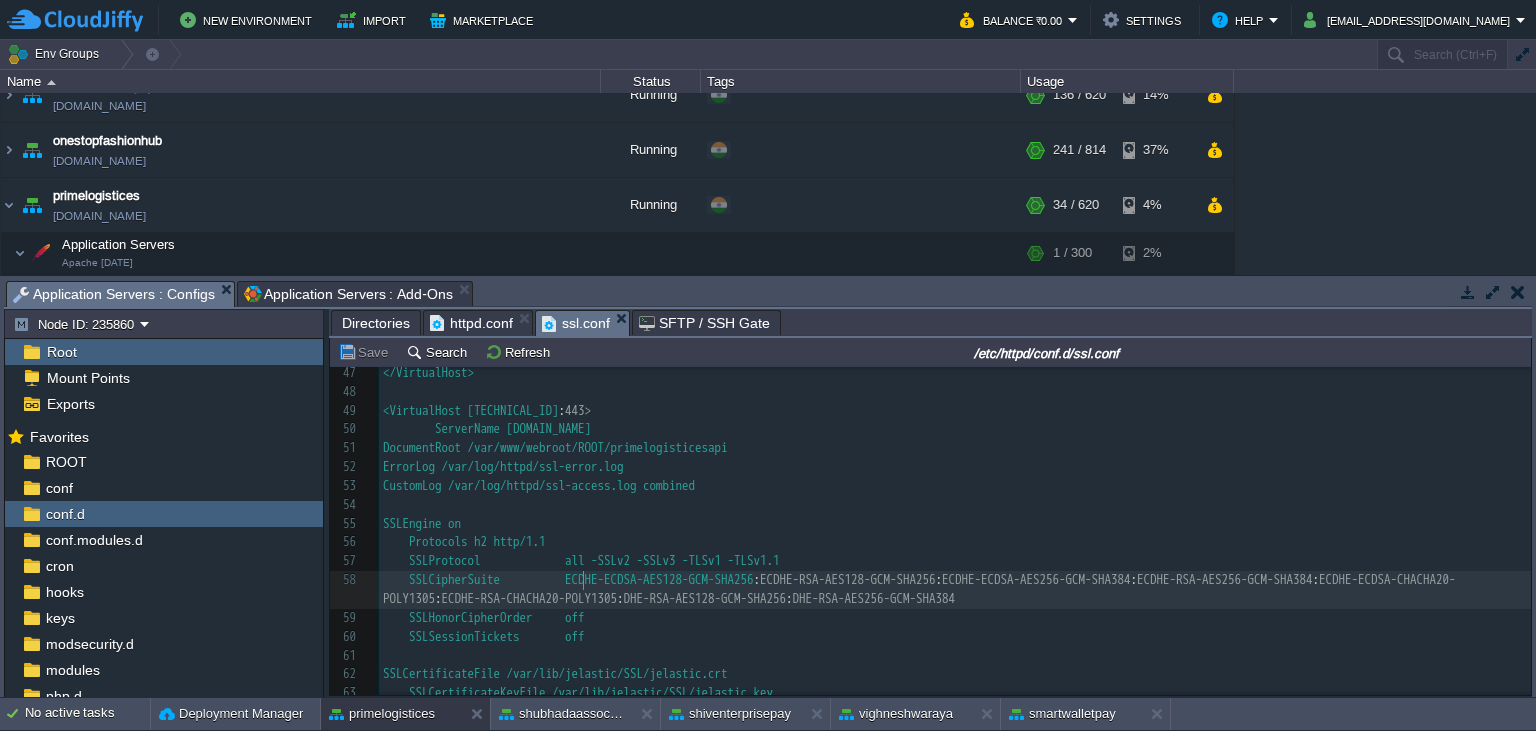 scroll, scrollTop: 794, scrollLeft: 0, axis: vertical 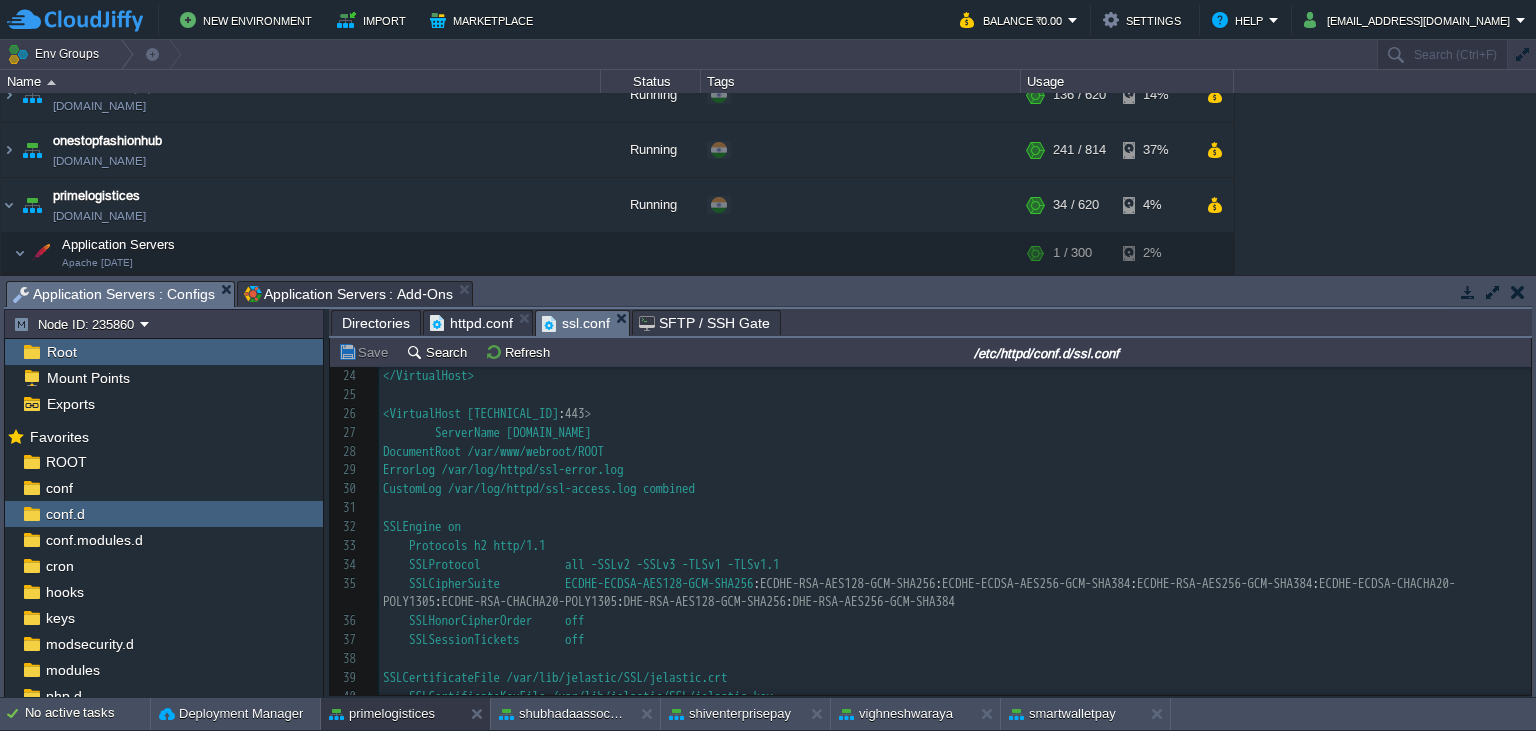 click on "75      SSLCipherSuite          ECDHE-ECDSA-AES128-GCM-SHA256 : ECDHE-RSA-AES128-GCM-SHA256 : ECDHE-ECDSA-AES256-GCM-SHA384 : ECDHE-RSA-AES256-GCM-SHA384 : ECDHE-ECDSA-CHACHA20-POLY1305 : ECDHE-RSA-CHACHA20-POLY1305 : DHE-RSA-AES128-GCM-SHA256 : DHE-RSA-AES256-GCM-SHA384   1 <IfModule ssl_module> 2 ​ 3 Listen * : 443 4 <VirtualHost * : 443> 5         DocumentRoot /var/www/webroot/ROOT 6         ErrorLog /var/log/httpd/ssl-error.log 7         CustomLog /var/log/httpd/ssl-access.log combined 8 ​ 9         SSLEngine on 10      Protocols h2 http/1.1 11      SSLProtocol             all -SSLv2 -SSLv3 -TLSv1 -TLSv1.1 12      SSLCipherSuite          ECDHE-ECDSA-AES128-GCM-SHA256 : ECDHE-RSA-AES128-GCM-SHA256 : ECDHE-ECDSA-AES256-GCM-SHA384 : ECDHE-RSA-AES256-GCM-SHA384 : ECDHE-ECDSA-CHACHA20-POLY1305 : ECDHE-RSA-CHACHA20-POLY1305 : DHE-RSA-AES128-GCM-SHA256 : DHE-RSA-AES256-GCM-SHA384 13      SSLHonorCipherOrder     off 14      SSLSessionTickets       off 15 ​ 16 17      18      19 20      = 21      = 22 23 24" at bounding box center (955, 386) 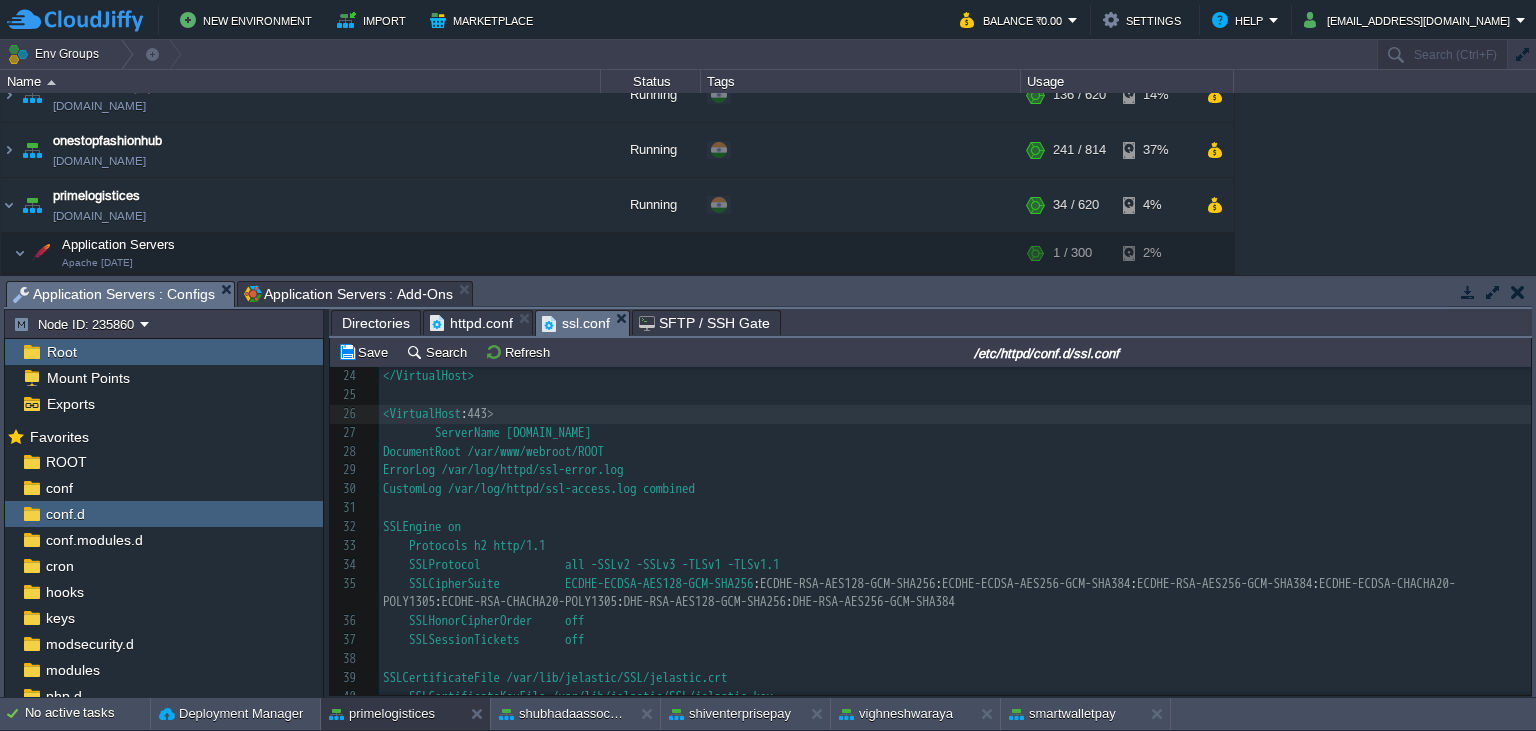 type on "*" 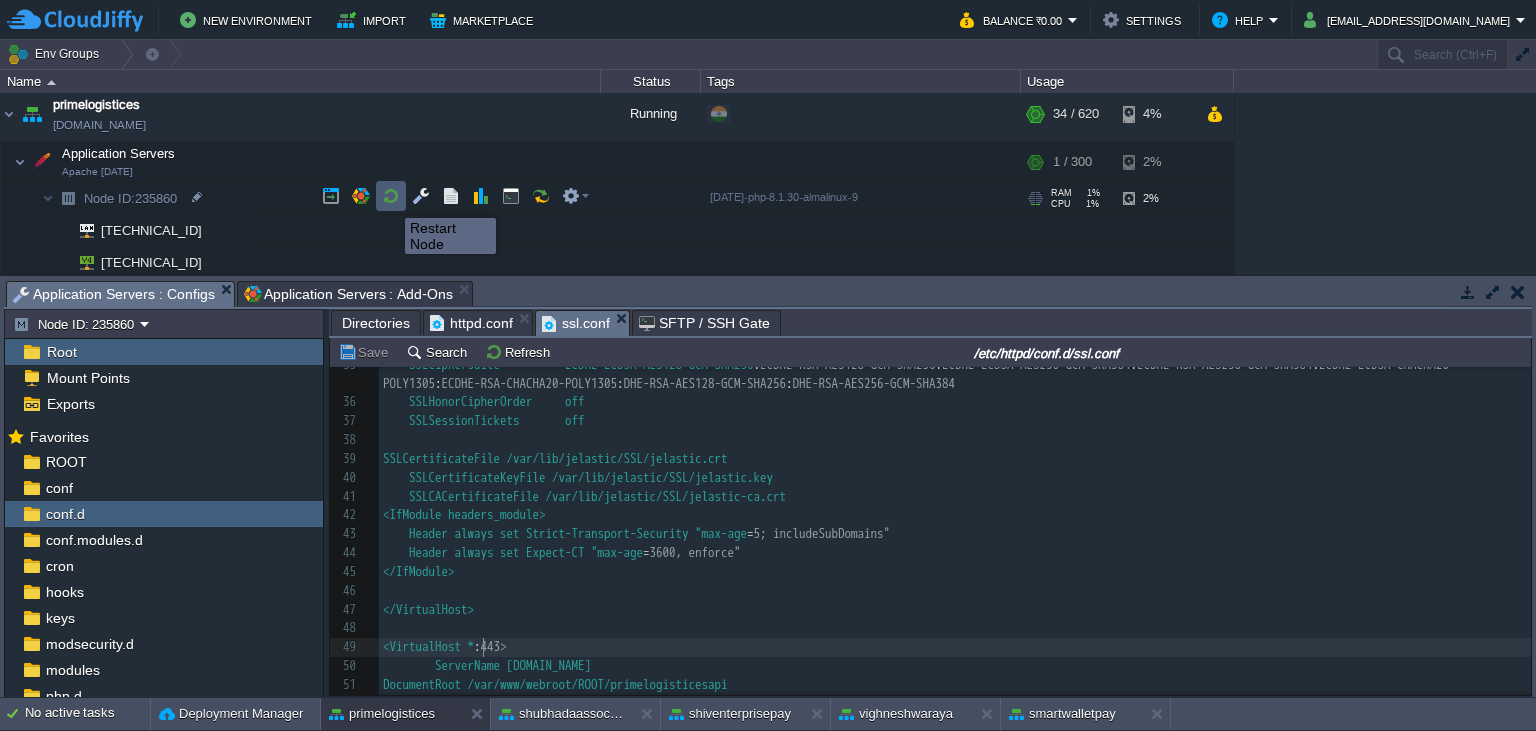 type on "*" 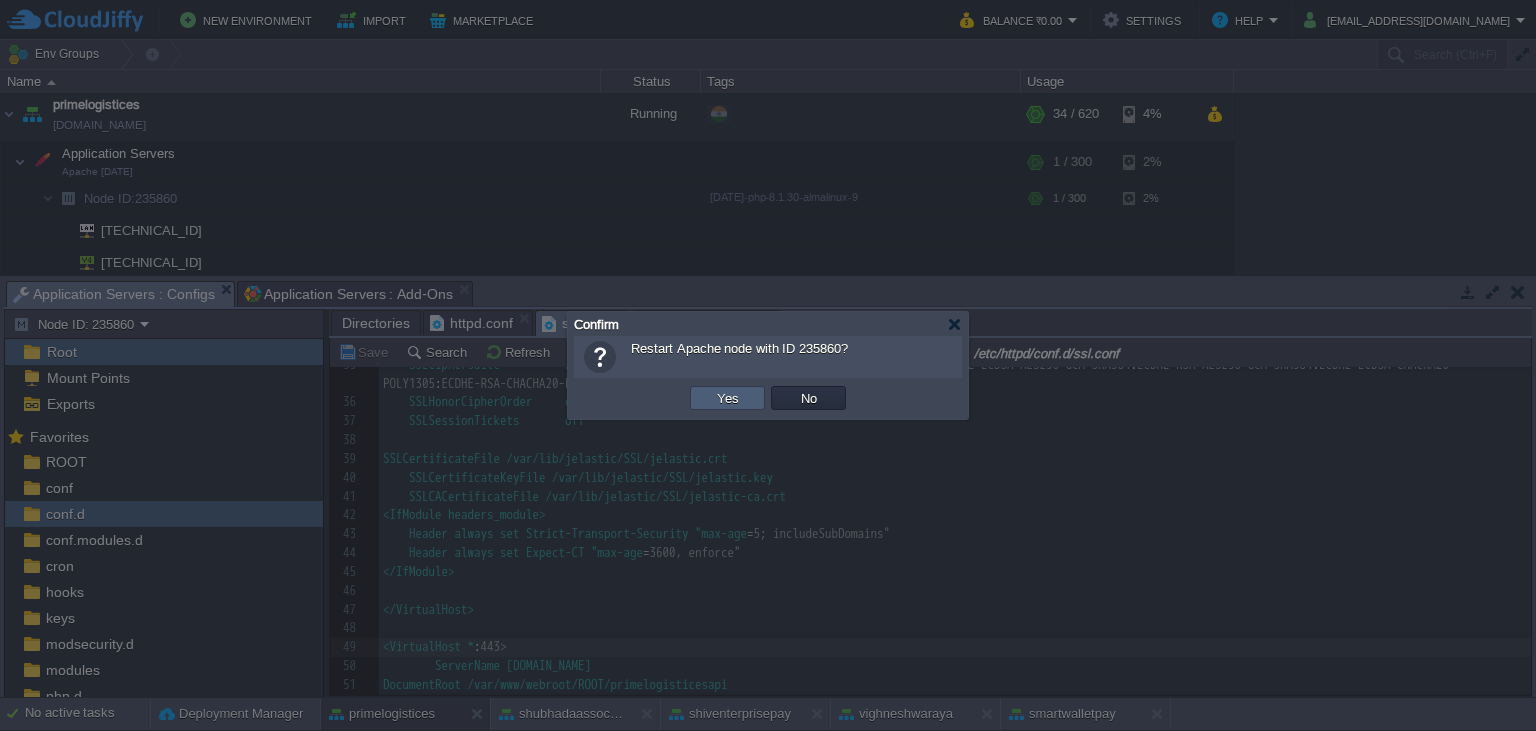click on "Yes" at bounding box center (727, 398) 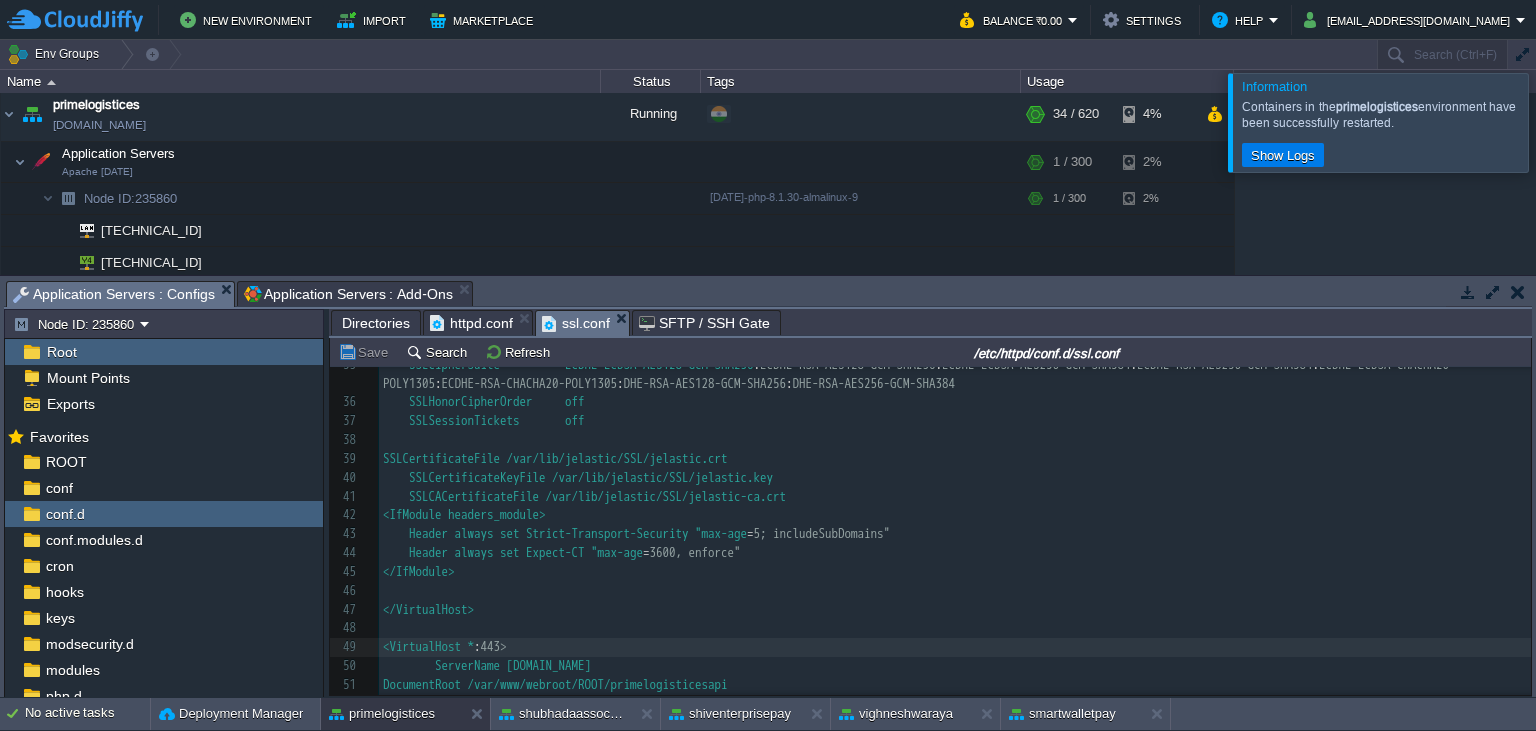 click at bounding box center (1560, 122) 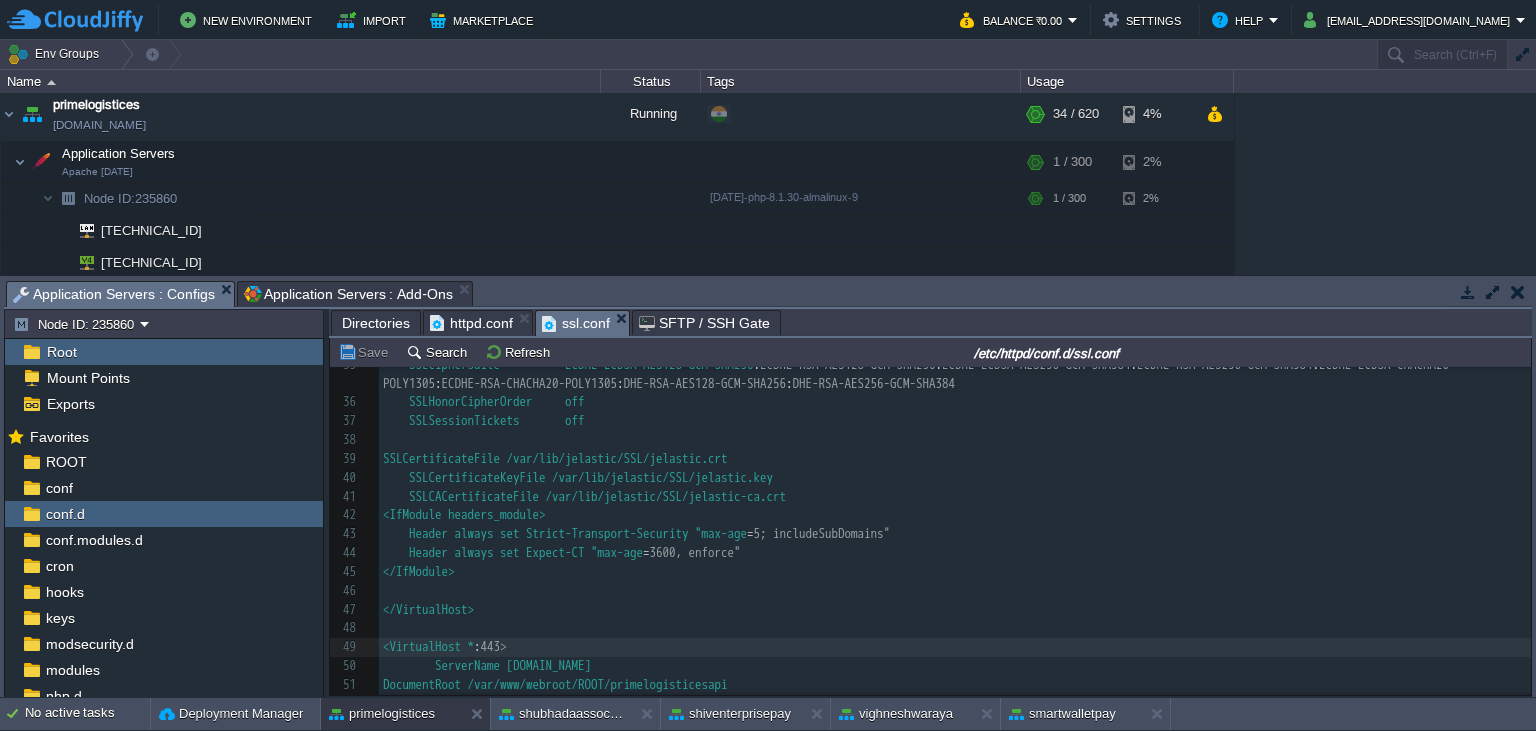 scroll, scrollTop: 771, scrollLeft: 0, axis: vertical 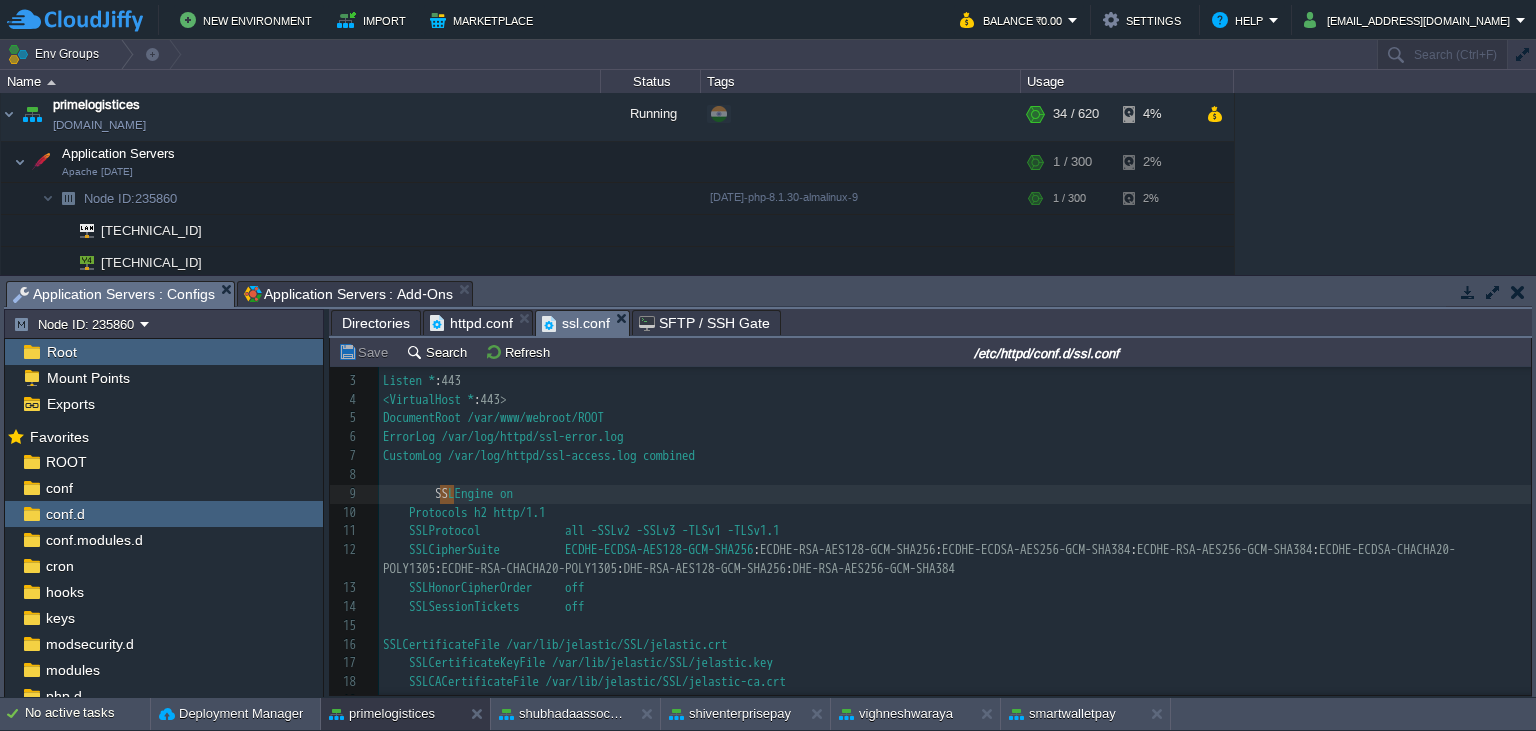 type on "SSL" 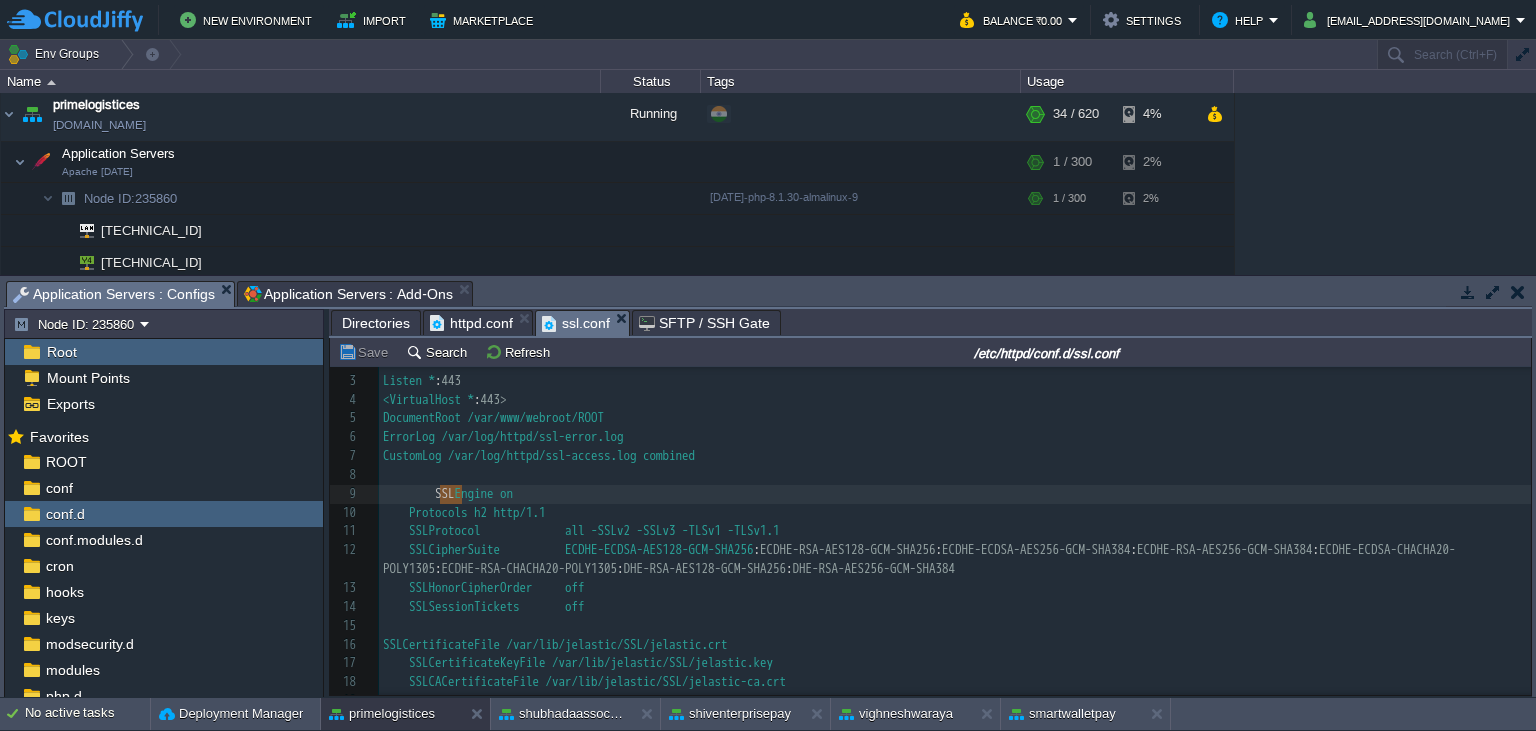 drag, startPoint x: 440, startPoint y: 492, endPoint x: 458, endPoint y: 498, distance: 18.973665 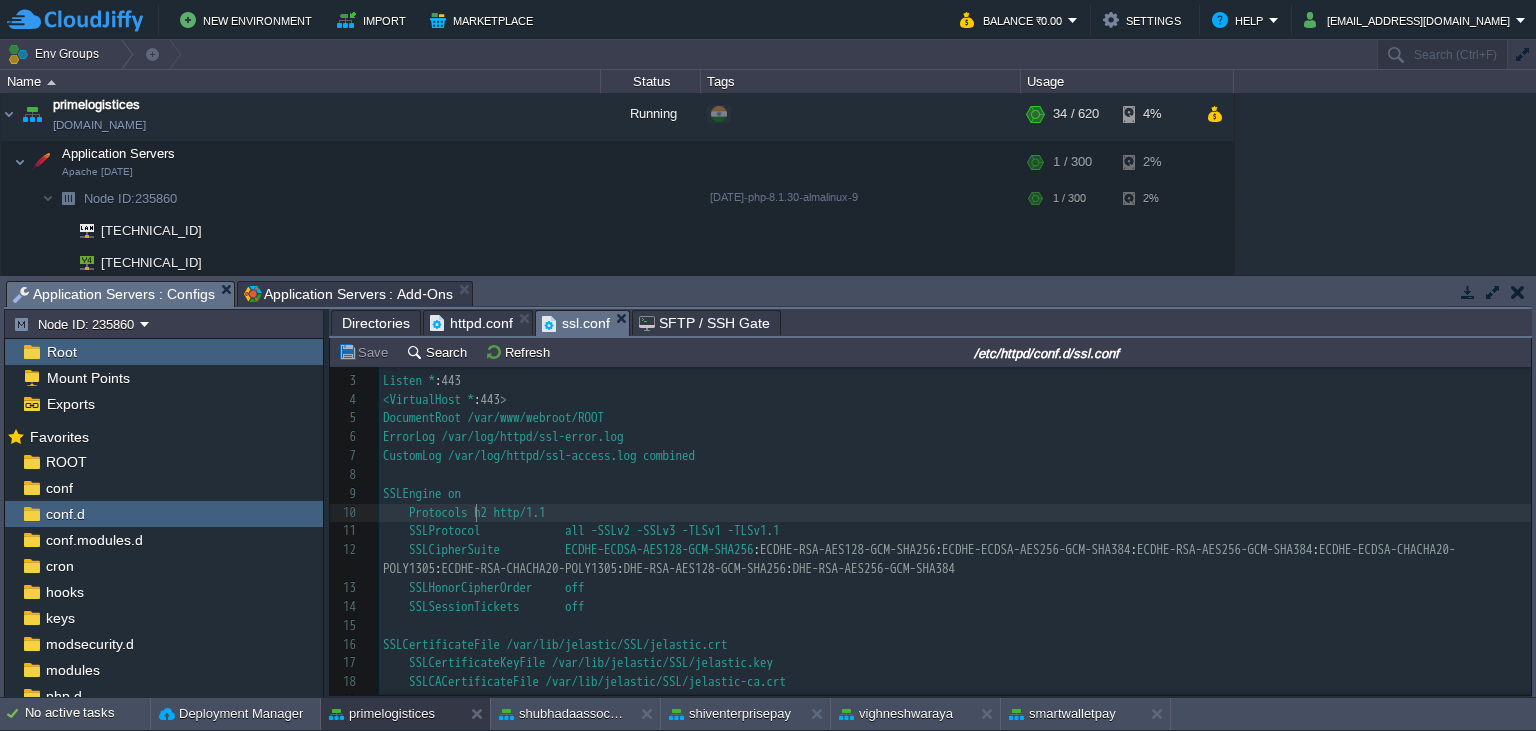 scroll, scrollTop: 146, scrollLeft: 0, axis: vertical 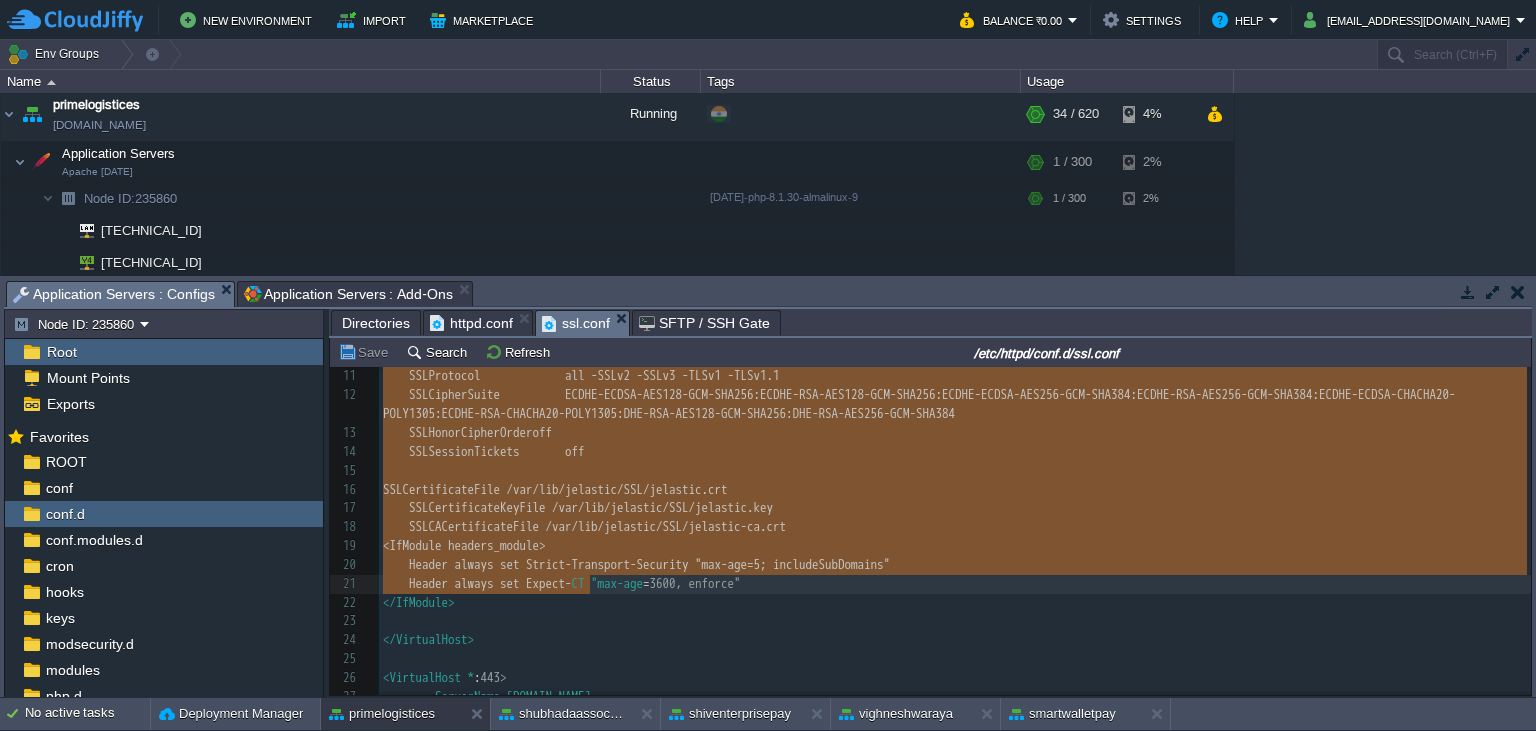 type on "SSLEngine on
Protocols h2 http/1.1
SSLProtocol             all -SSLv2 -SSLv3 -TLSv1 -TLSv1.1
SSLCipherSuite          ECDHE-ECDSA-AES128-GCM-SHA256:ECDHE-RSA-AES128-GCM-SHA256:ECDHE-ECDSA-AES256-GCM-SHA384:ECDHE-RSA-AES256-GCM-SHA384:ECDHE-ECDSA-CHACHA20-POLY1305:ECDHE-RSA-CHACHA20-POLY1305:DHE-RSA-AES128-GCM-SHA256:DHE-RSA-AES256-GCM-SHA384
SSLHonorCipherOrder     off
SSLSessionTickets       off
SSLCertificateFile /var/lib/jelastic/SSL/jelastic.crt
SSLCertificateKeyFile /var/lib/jelastic/SSL/jelastic.key
SSLCACertificateFile /var/lib/jelastic/SSL/jelastic-ca.crt
<IfModule headers_module>
Header always set Strict-Transport-Security "max-age=[DEMOGRAPHIC_DATA]; includeSubDomains"
Header always set Expect-CT "max-age=3600, enforce"
</IfModule>" 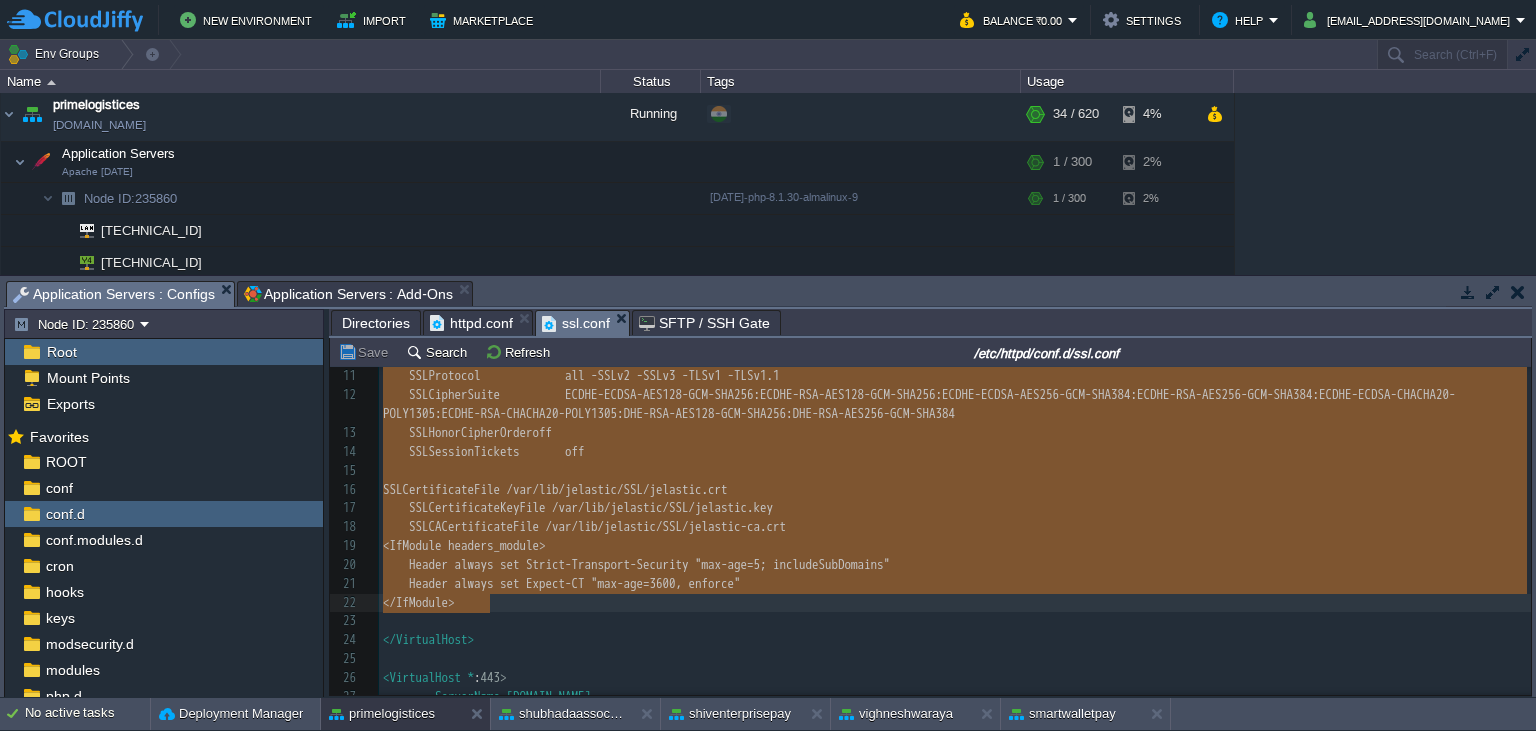 drag, startPoint x: 440, startPoint y: 498, endPoint x: 604, endPoint y: 601, distance: 193.66208 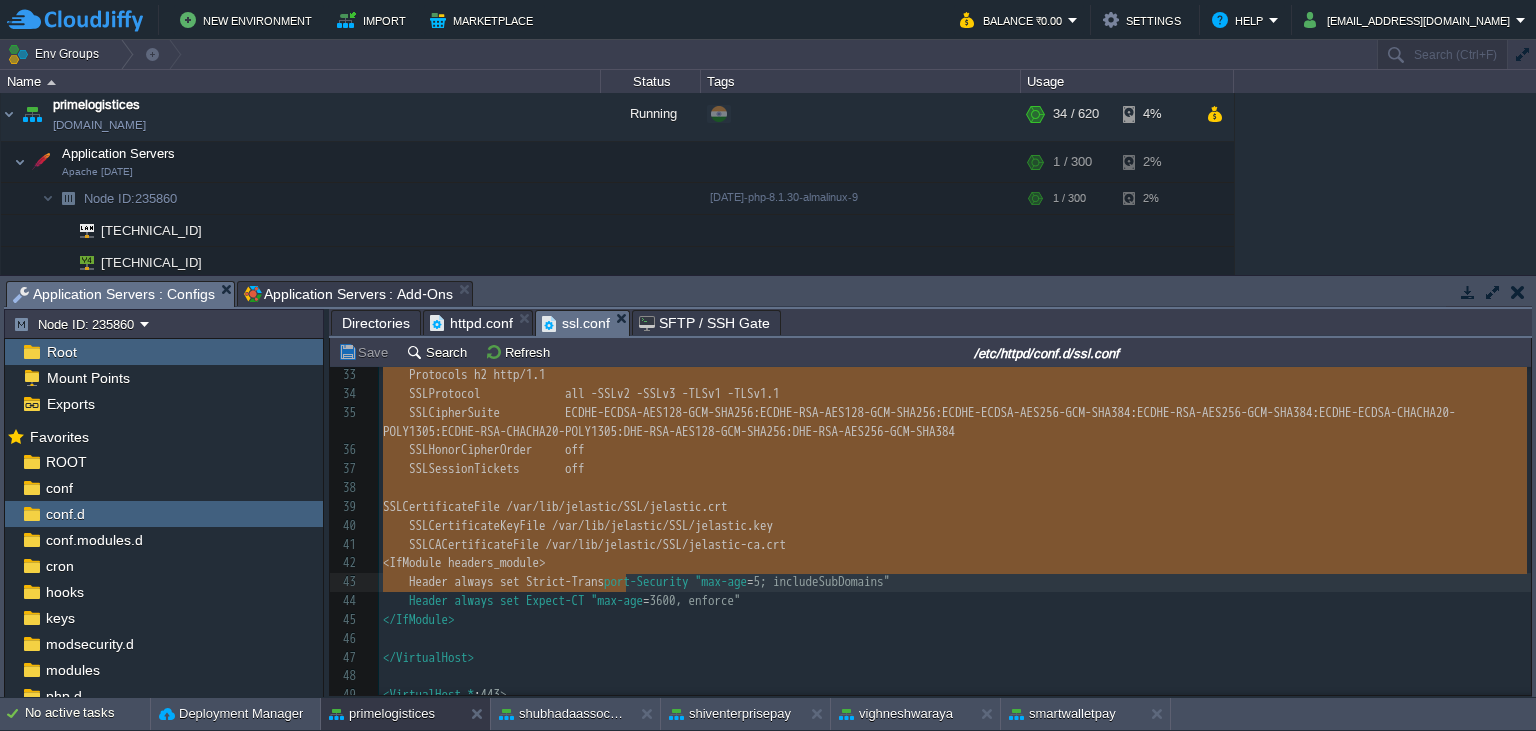 type on "SSLEngine on
Protocols h2 http/1.1
SSLProtocol             all -SSLv2 -SSLv3 -TLSv1 -TLSv1.1
SSLCipherSuite          ECDHE-ECDSA-AES128-GCM-SHA256:ECDHE-RSA-AES128-GCM-SHA256:ECDHE-ECDSA-AES256-GCM-SHA384:ECDHE-RSA-AES256-GCM-SHA384:ECDHE-ECDSA-CHACHA20-POLY1305:ECDHE-RSA-CHACHA20-POLY1305:DHE-RSA-AES128-GCM-SHA256:DHE-RSA-AES256-GCM-SHA384
SSLHonorCipherOrder     off
SSLSessionTickets       off
SSLCertificateFile /var/lib/jelastic/SSL/jelastic.crt
SSLCertificateKeyFile /var/lib/jelastic/SSL/jelastic.key
SSLCACertificateFile /var/lib/jelastic/SSL/jelastic-ca.crt
<IfModule headers_module>
Header always set Strict-Transport-Security "max-age=[DEMOGRAPHIC_DATA]; includeSubDomains"
Header always set Expect-CT "max-age=3600, enforce"
</IfModule>" 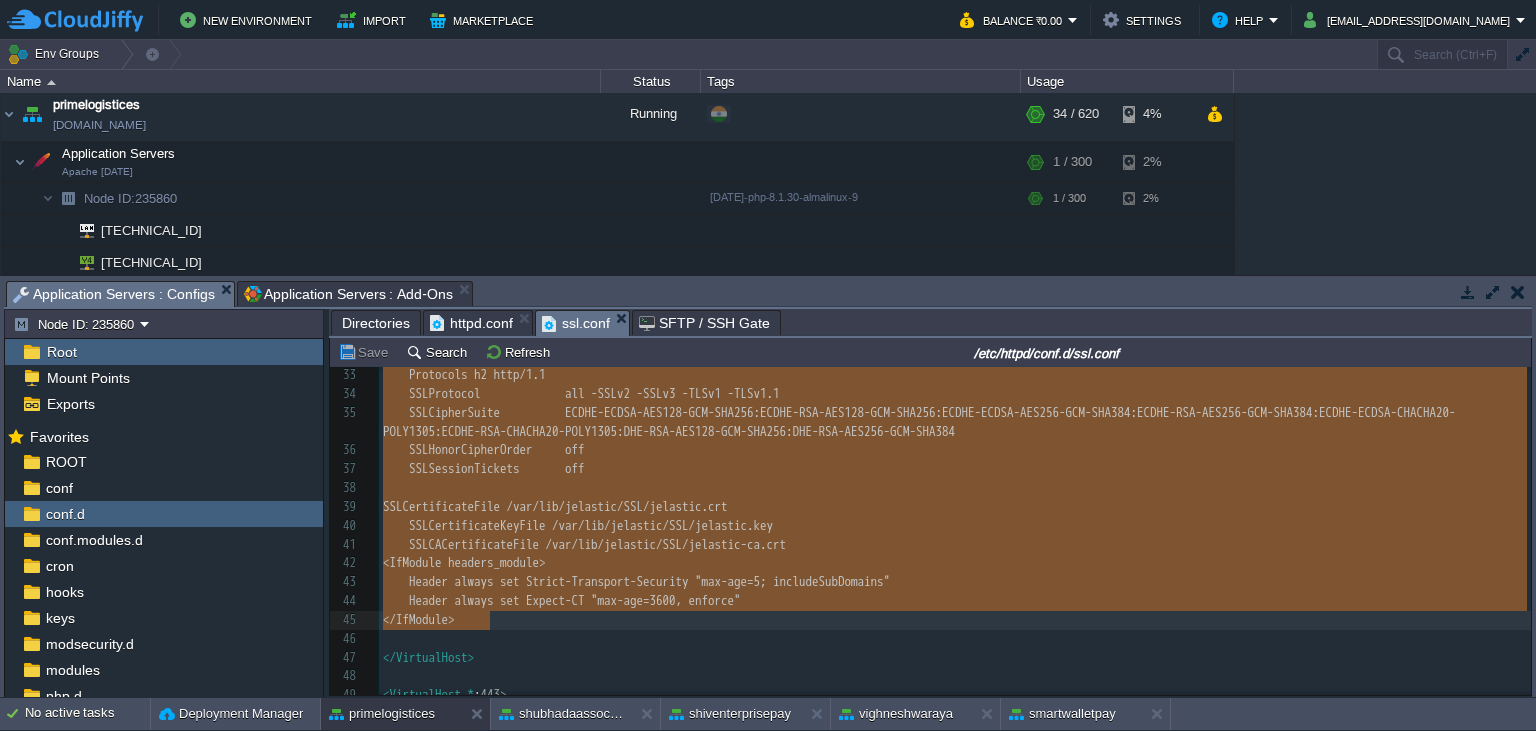 drag, startPoint x: 436, startPoint y: 438, endPoint x: 660, endPoint y: 627, distance: 293.0819 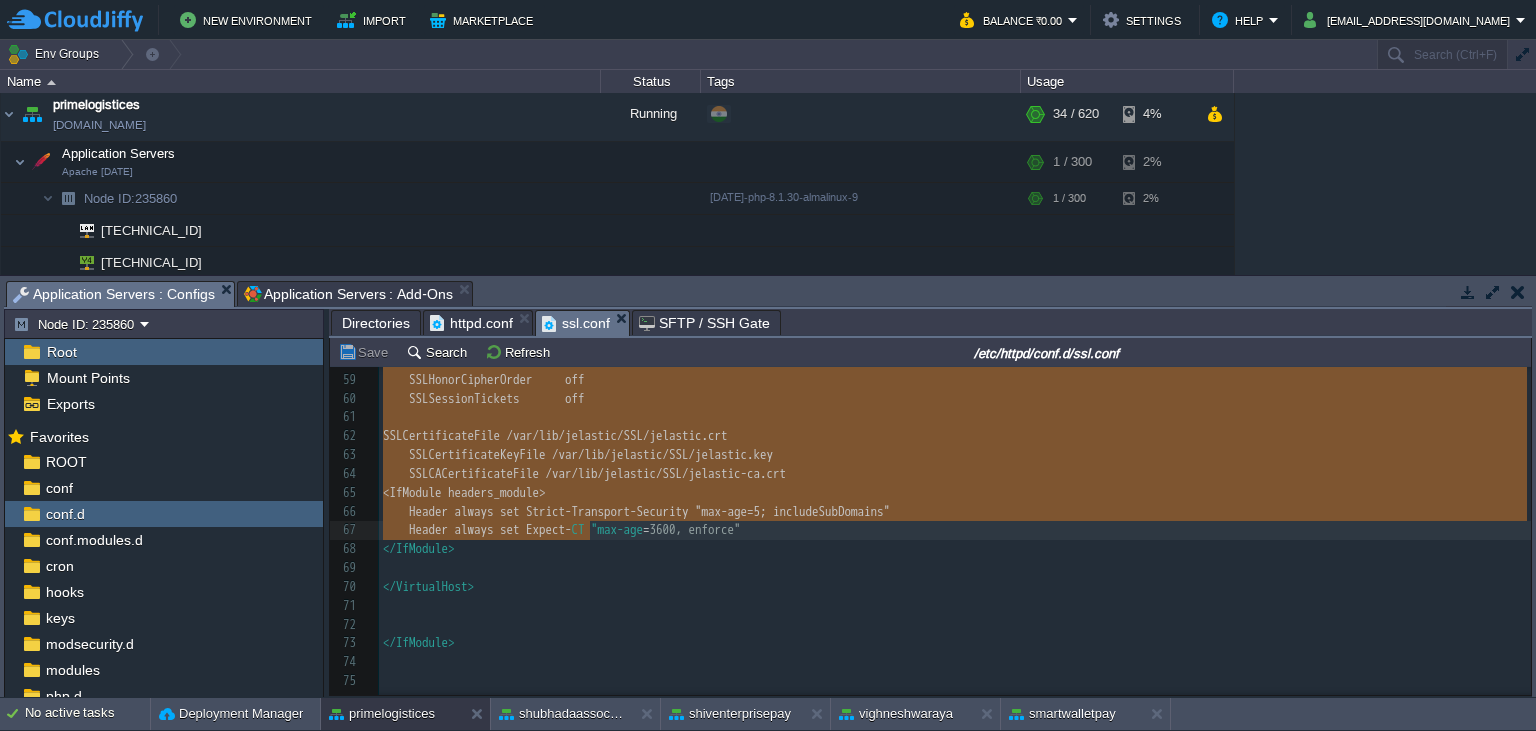 type on "SSLEngine on
Protocols h2 http/1.1
SSLProtocol             all -SSLv2 -SSLv3 -TLSv1 -TLSv1.1
SSLCipherSuite          ECDHE-ECDSA-AES128-GCM-SHA256:ECDHE-RSA-AES128-GCM-SHA256:ECDHE-ECDSA-AES256-GCM-SHA384:ECDHE-RSA-AES256-GCM-SHA384:ECDHE-ECDSA-CHACHA20-POLY1305:ECDHE-RSA-CHACHA20-POLY1305:DHE-RSA-AES128-GCM-SHA256:DHE-RSA-AES256-GCM-SHA384
SSLHonorCipherOrder     off
SSLSessionTickets       off
SSLCertificateFile /var/lib/jelastic/SSL/jelastic.crt
SSLCertificateKeyFile /var/lib/jelastic/SSL/jelastic.key
SSLCACertificateFile /var/lib/jelastic/SSL/jelastic-ca.crt
<IfModule headers_module>
Header always set Strict-Transport-Security "max-age=[DEMOGRAPHIC_DATA]; includeSubDomains"
Header always set Expect-CT "max-age=3600, enforce"
</IfModule>" 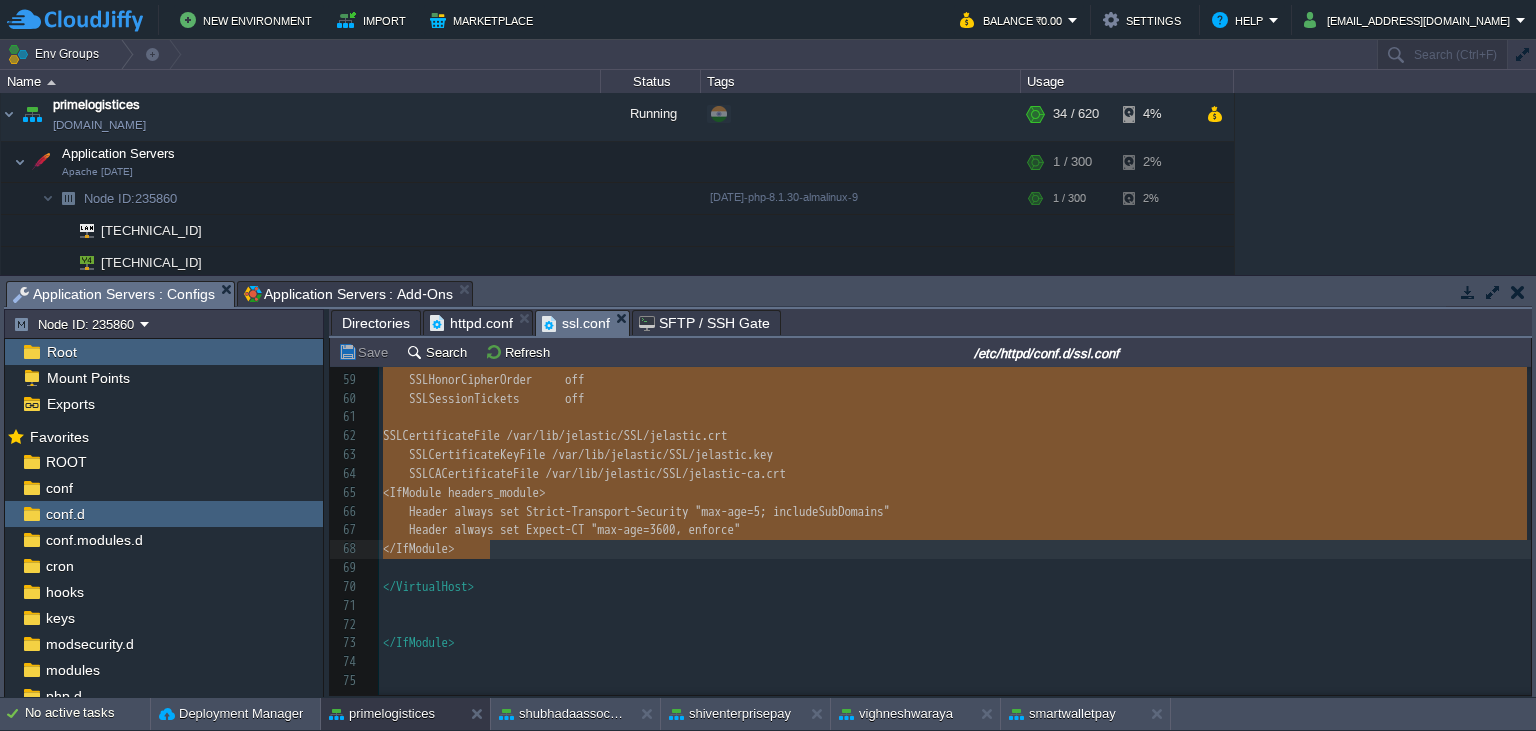 drag, startPoint x: 437, startPoint y: 447, endPoint x: 599, endPoint y: 552, distance: 193.0518 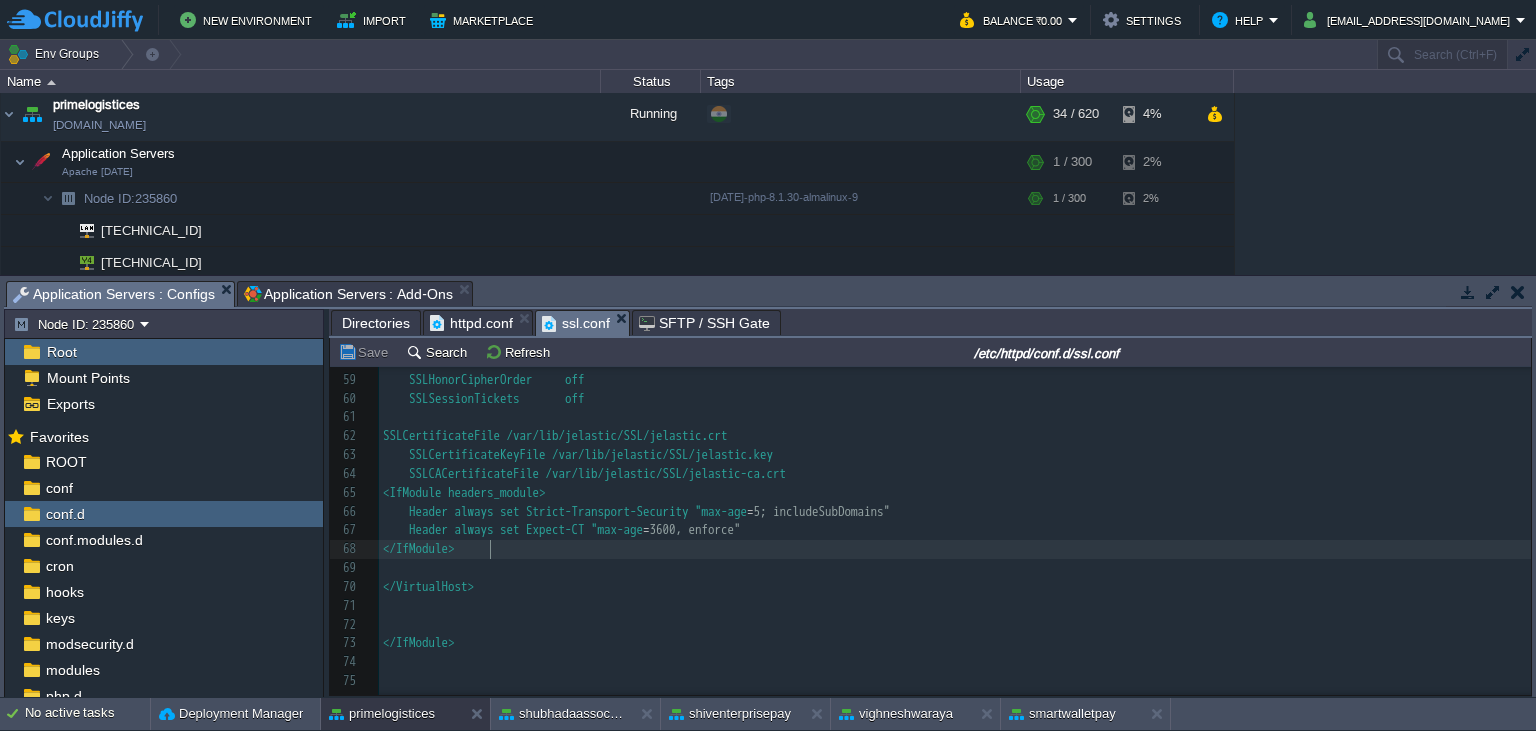 type 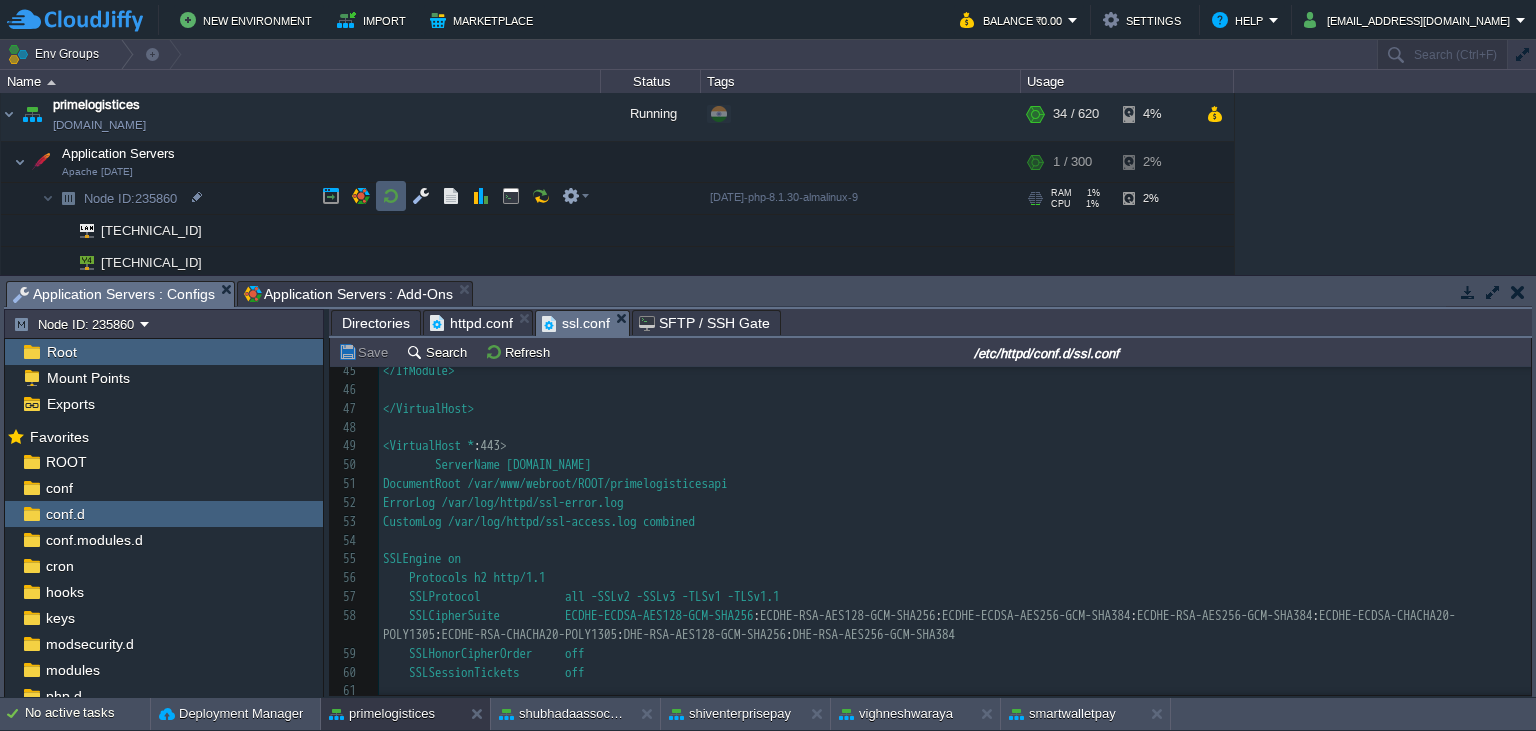 click at bounding box center (391, 196) 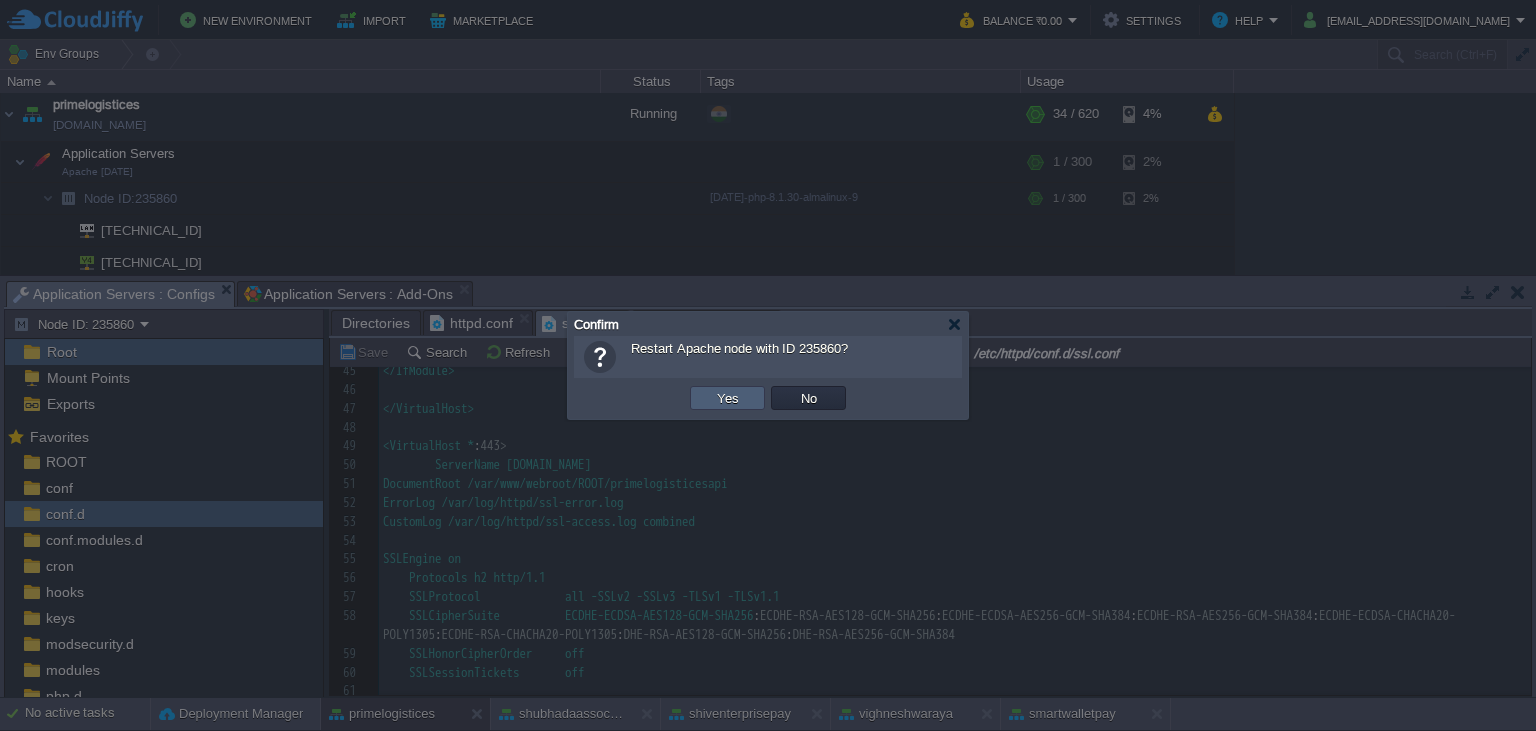click on "Yes" at bounding box center [727, 398] 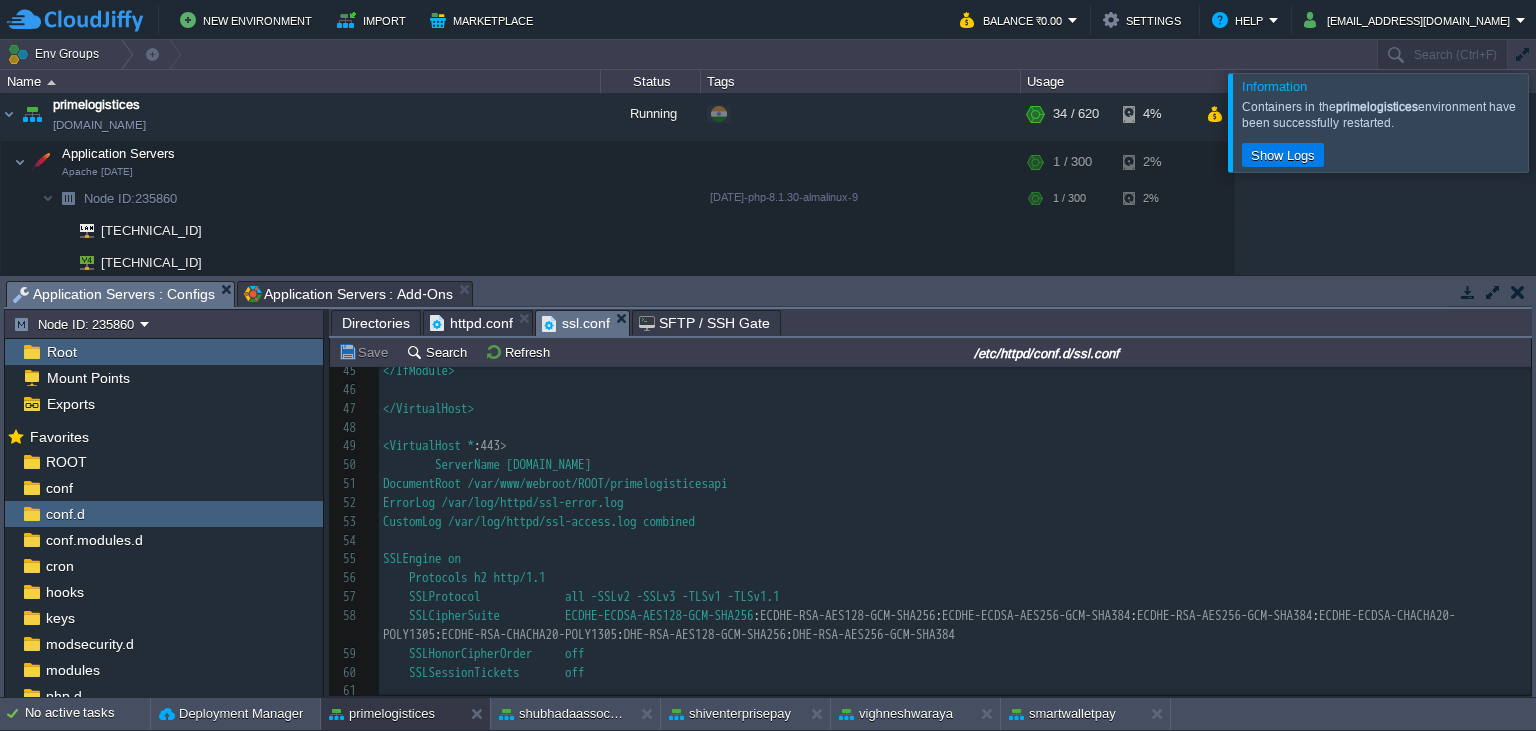 click at bounding box center (1560, 122) 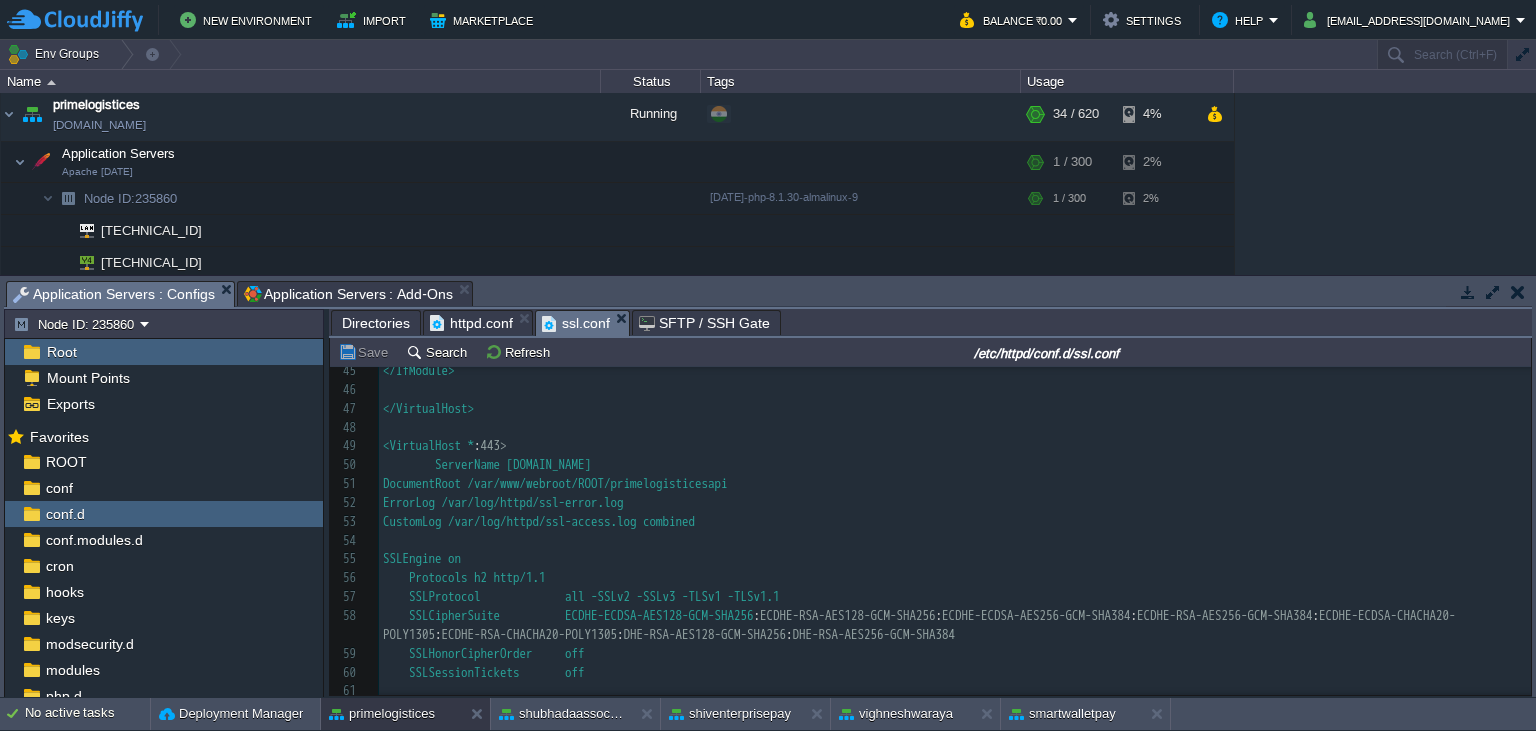 click on "httpd.conf" at bounding box center [471, 323] 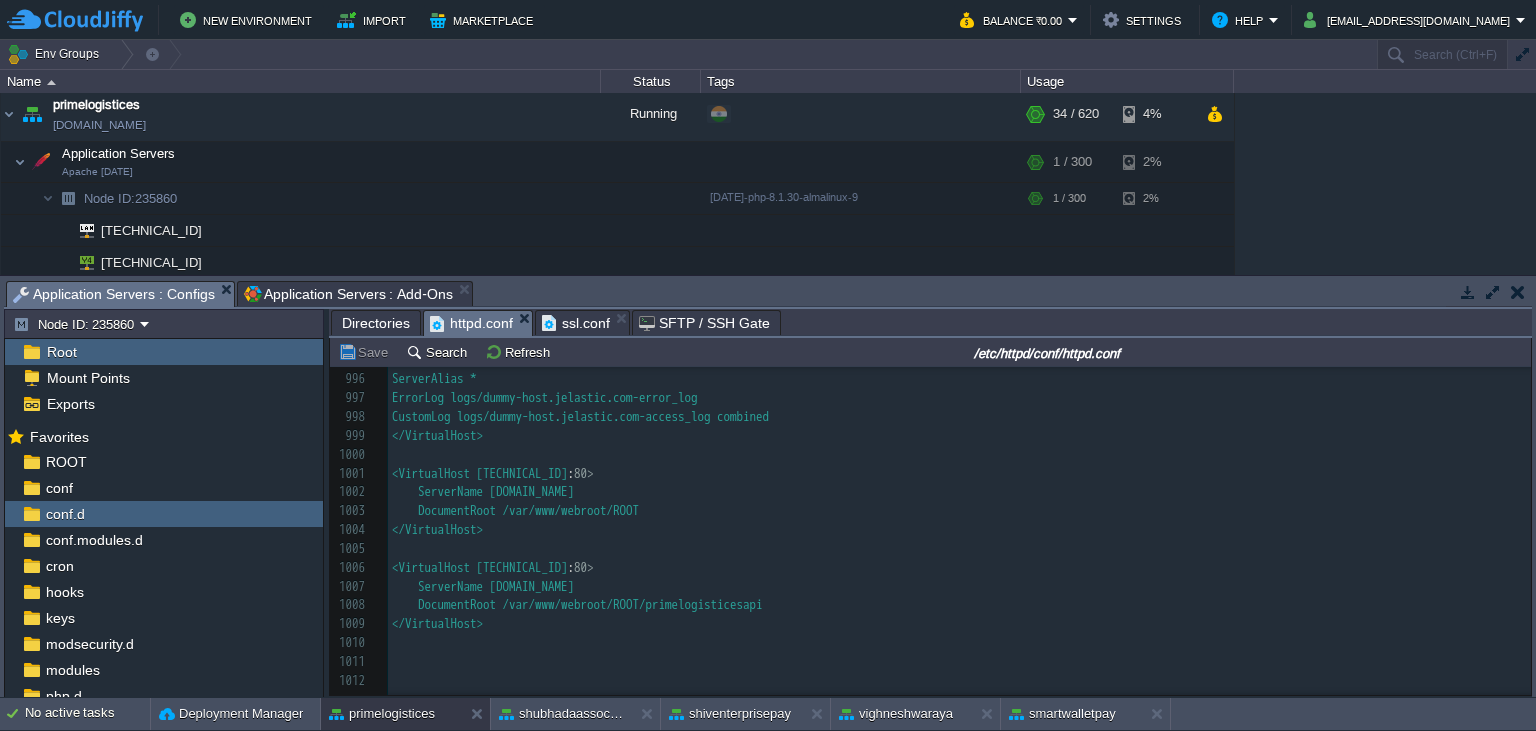 scroll, scrollTop: 7, scrollLeft: 0, axis: vertical 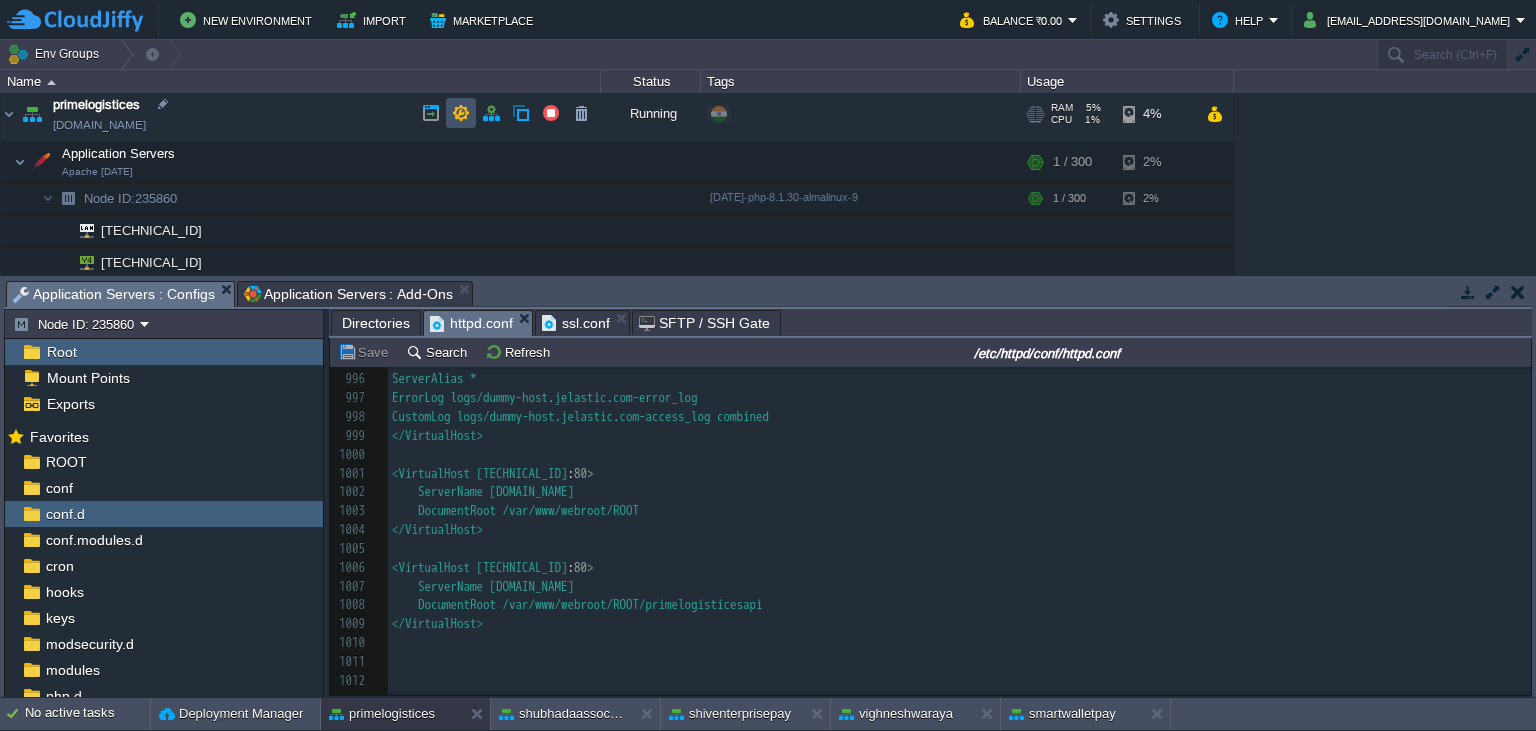 click at bounding box center (461, 113) 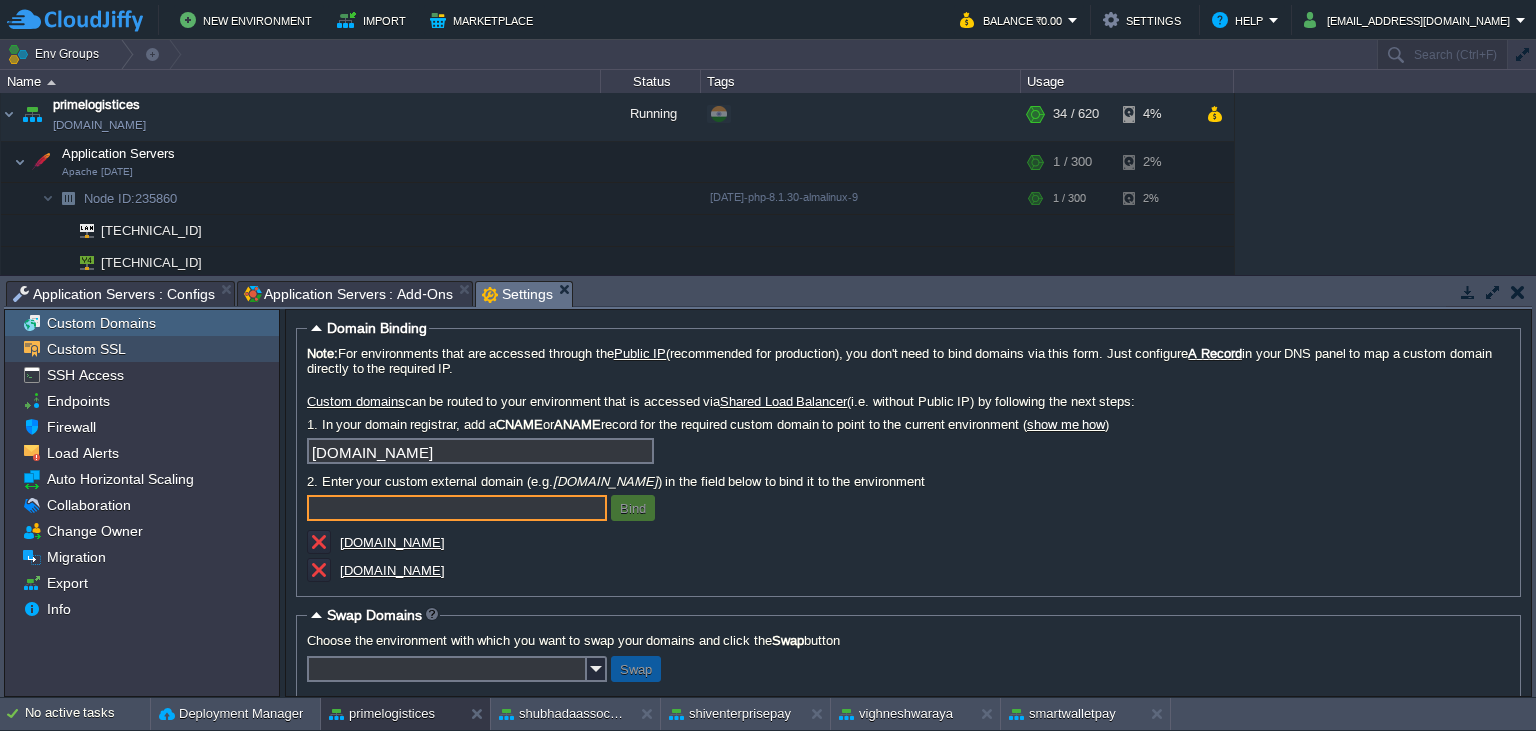 click on "Custom SSL" at bounding box center (86, 349) 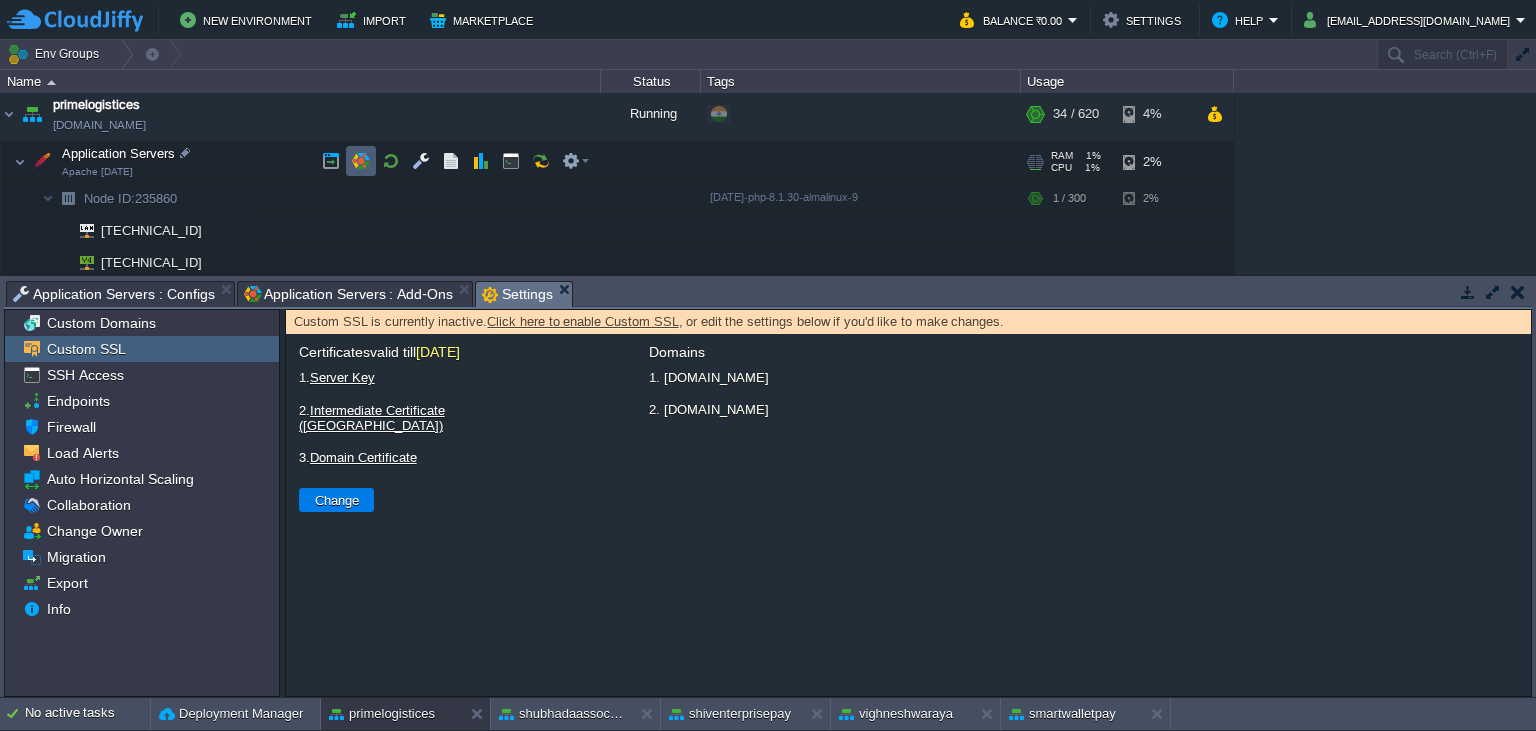 click at bounding box center (361, 161) 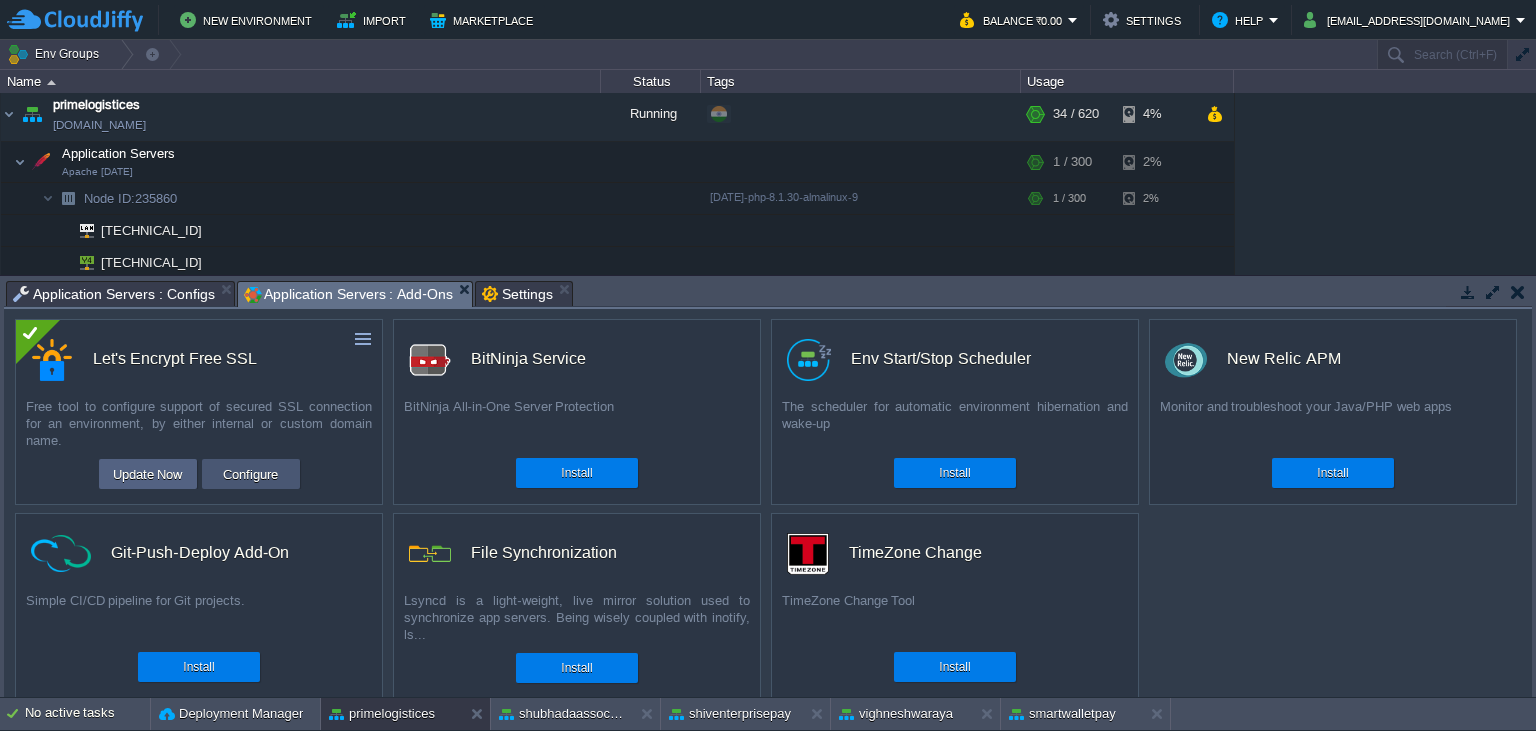 click on "Configure" at bounding box center [250, 474] 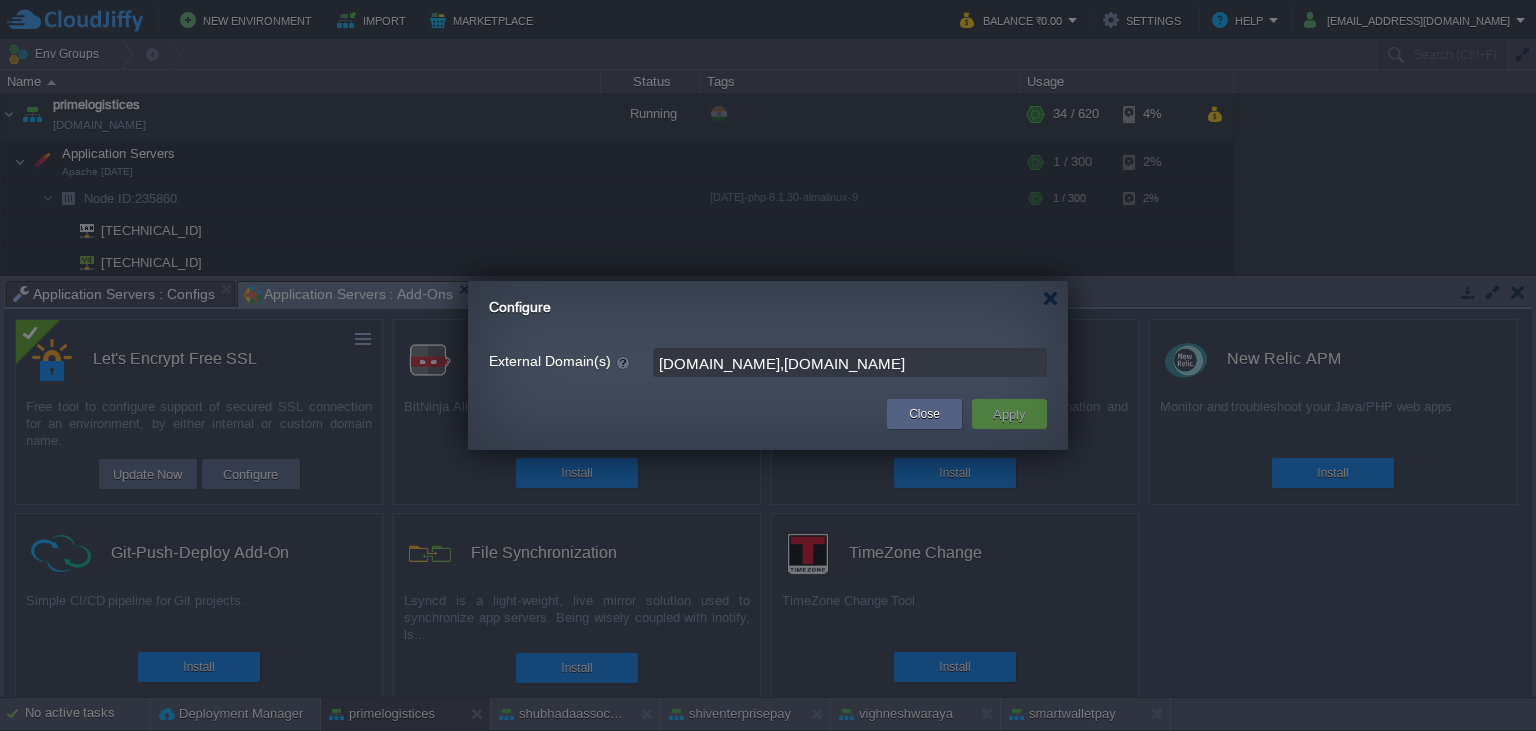 drag, startPoint x: 775, startPoint y: 367, endPoint x: 834, endPoint y: 386, distance: 61.983868 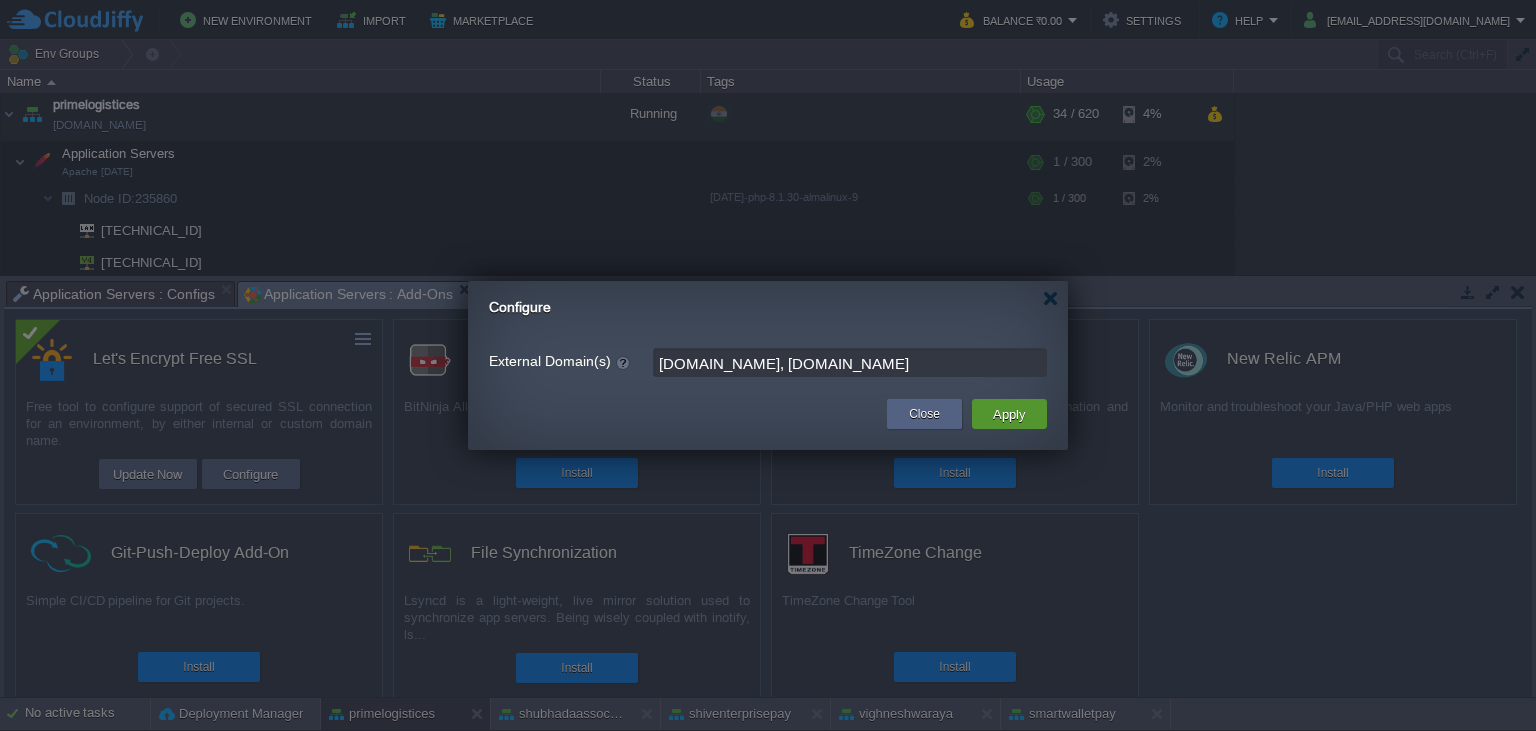 click on "Apply" at bounding box center [1009, 414] 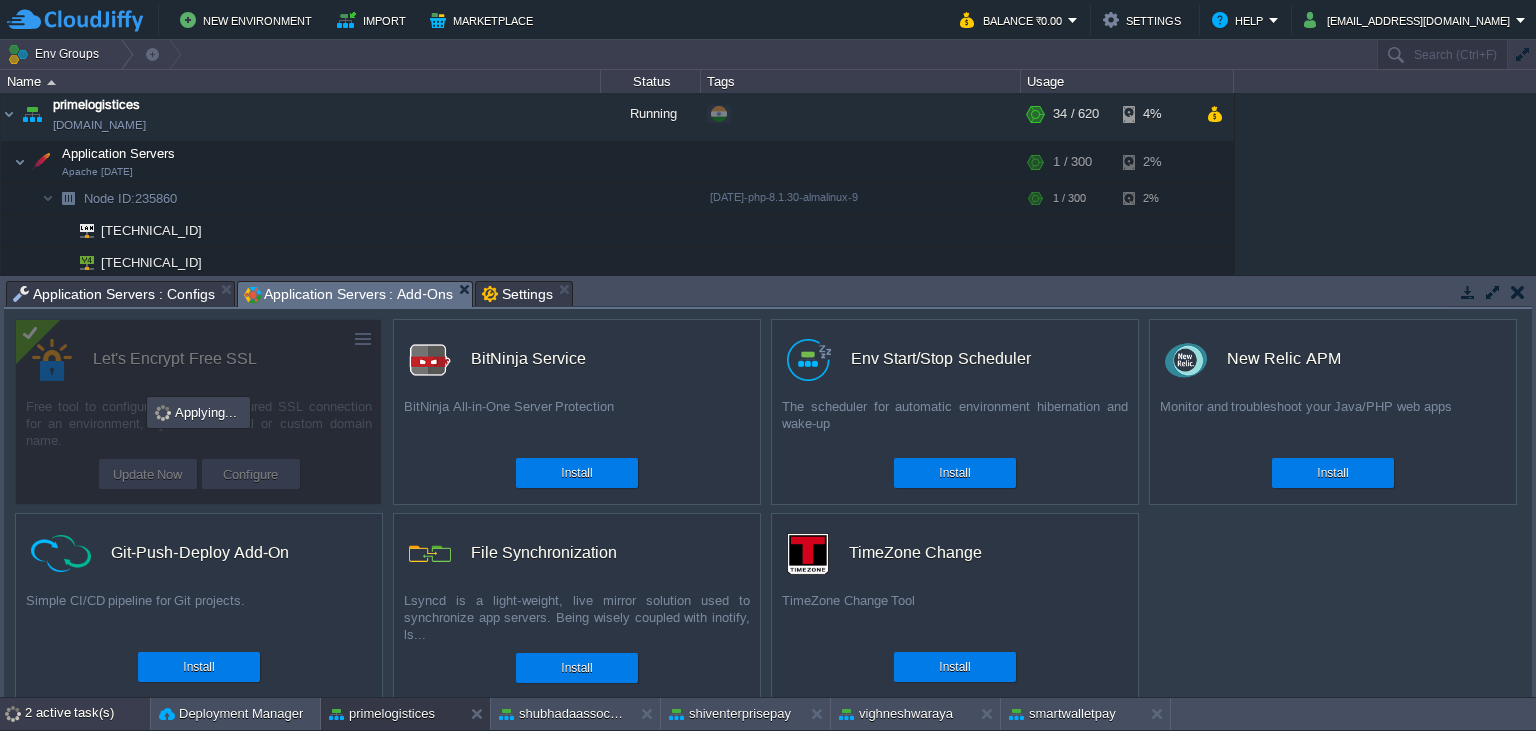 click on "2 active task(s)" at bounding box center [87, 714] 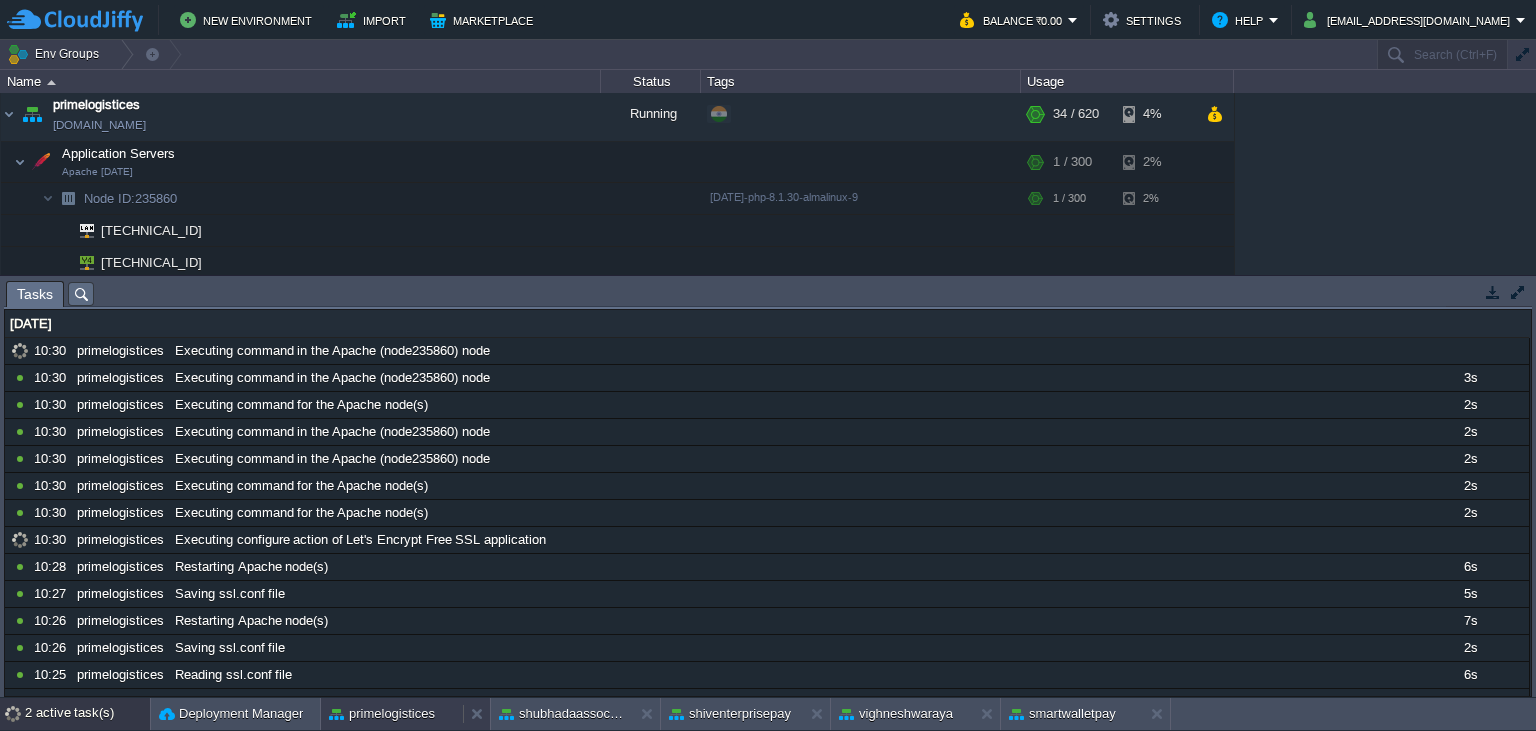 click on "primelogistices" at bounding box center (382, 714) 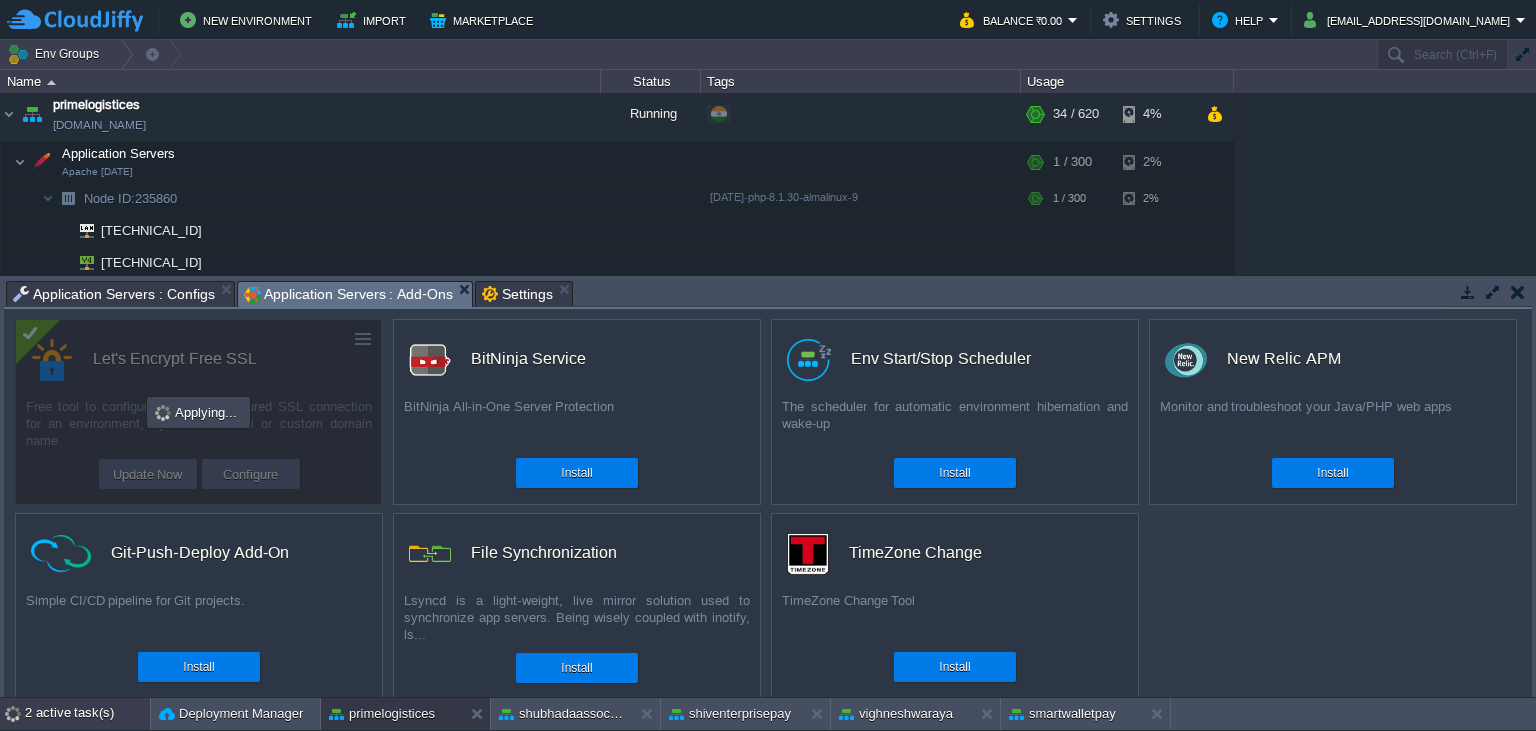 click on "2 active task(s)" at bounding box center [87, 714] 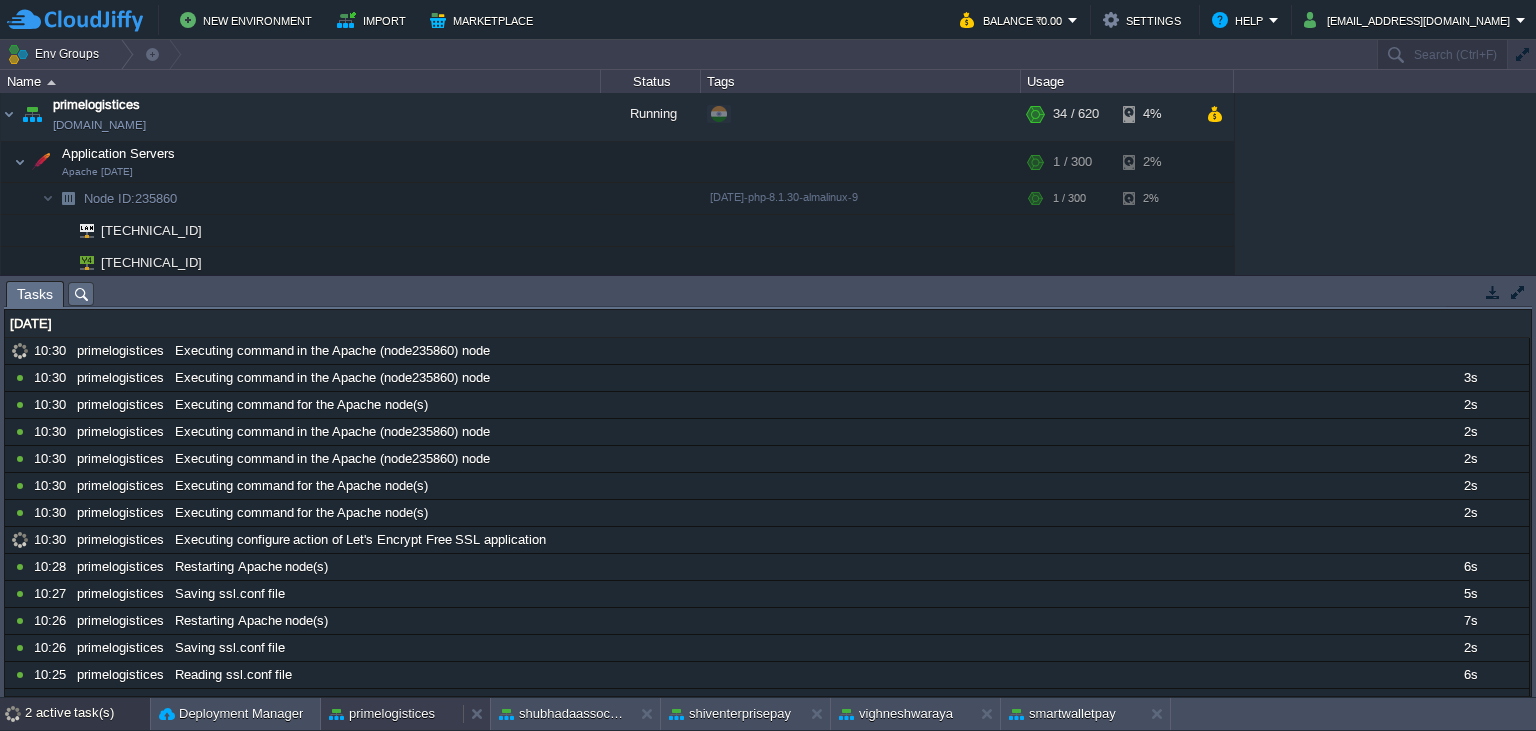 click on "primelogistices" at bounding box center (382, 714) 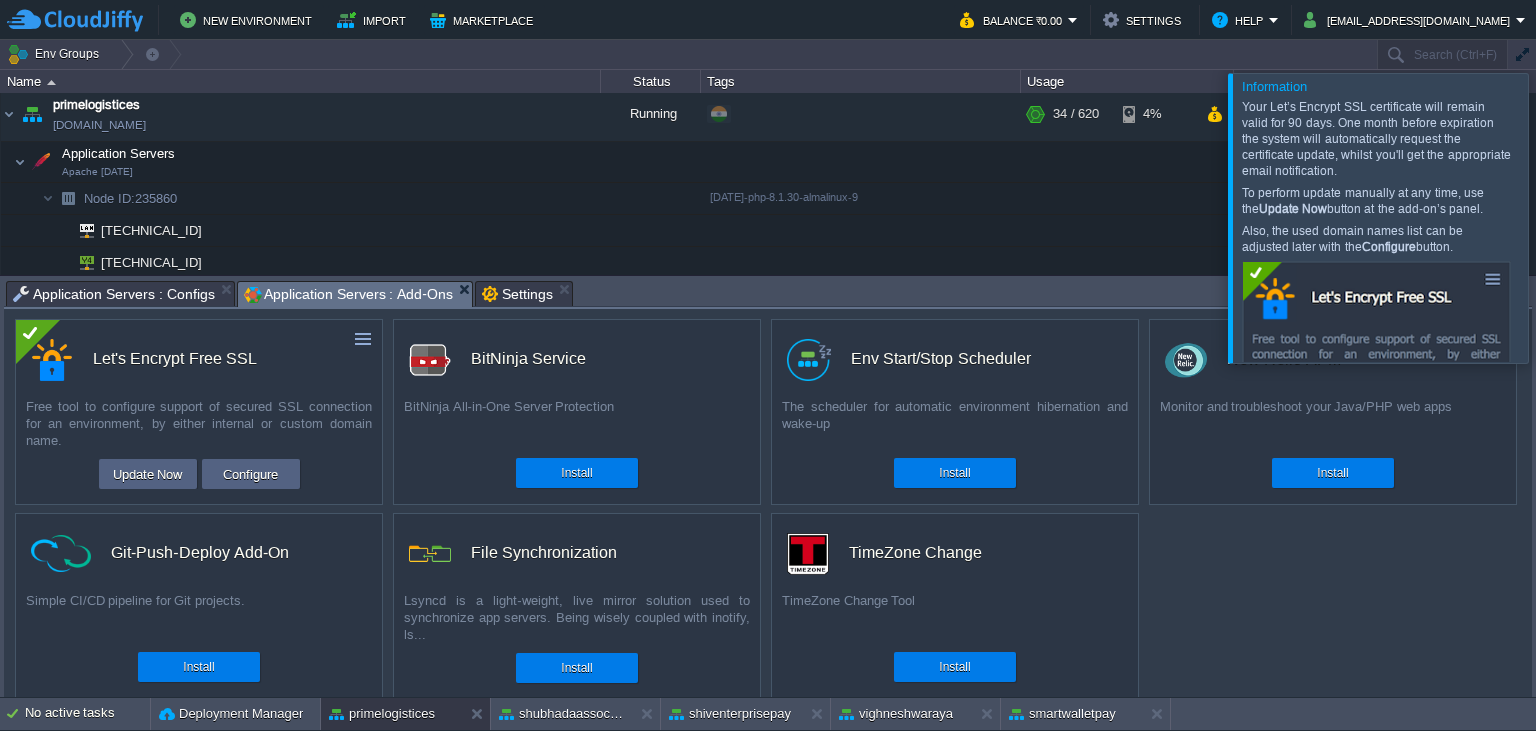 click at bounding box center (1560, 217) 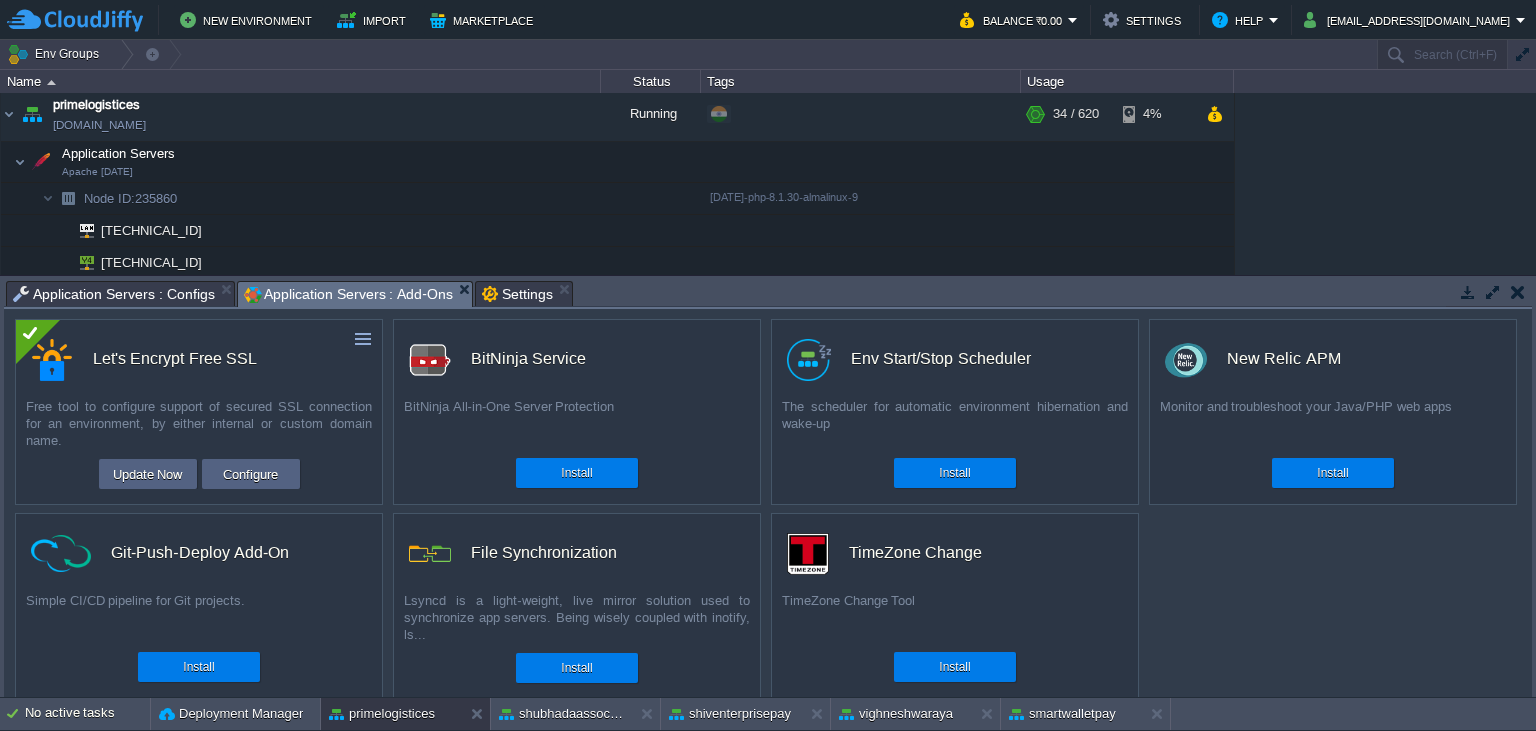 click on "Application Servers : Configs" at bounding box center (114, 294) 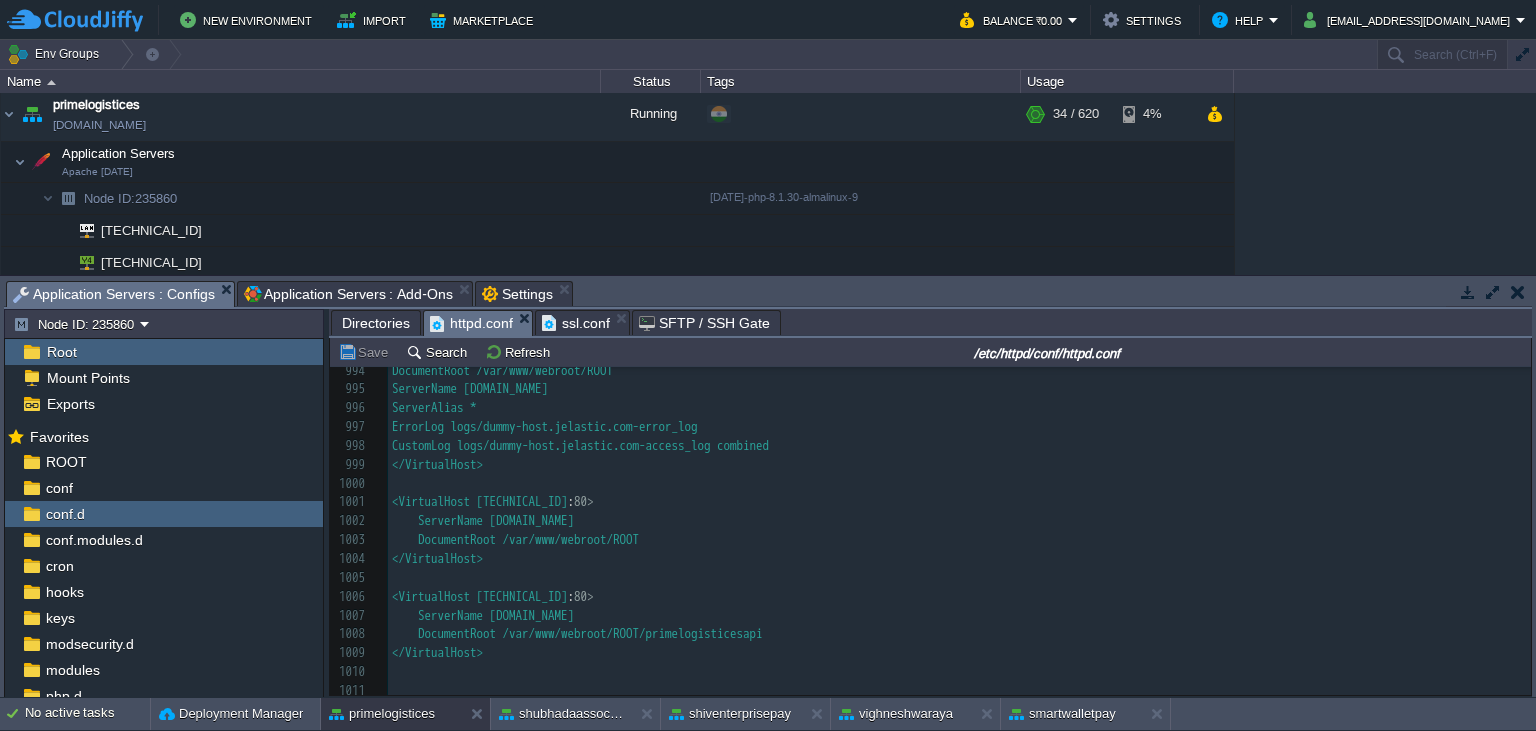 scroll, scrollTop: 7, scrollLeft: 0, axis: vertical 